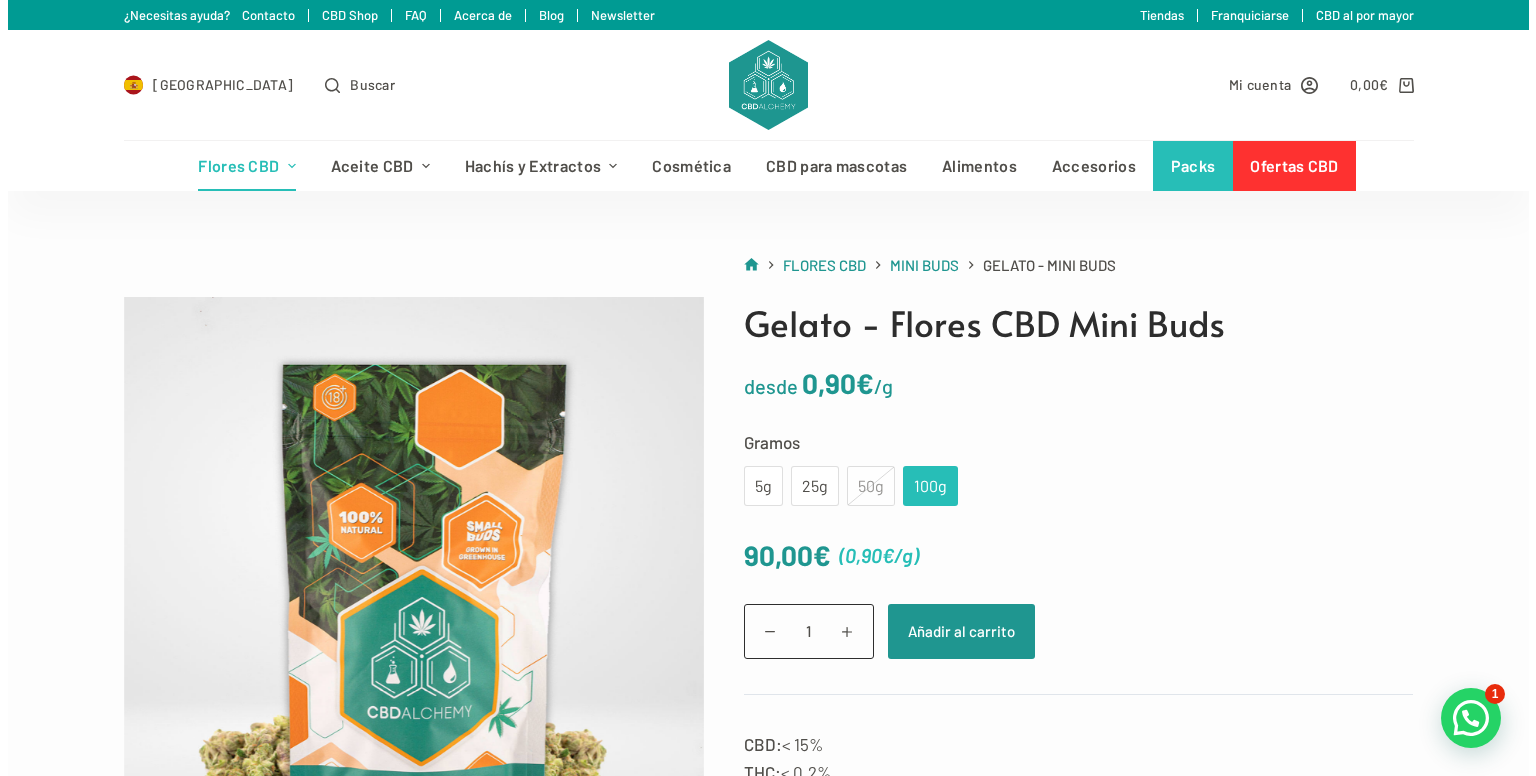 scroll, scrollTop: 0, scrollLeft: 0, axis: both 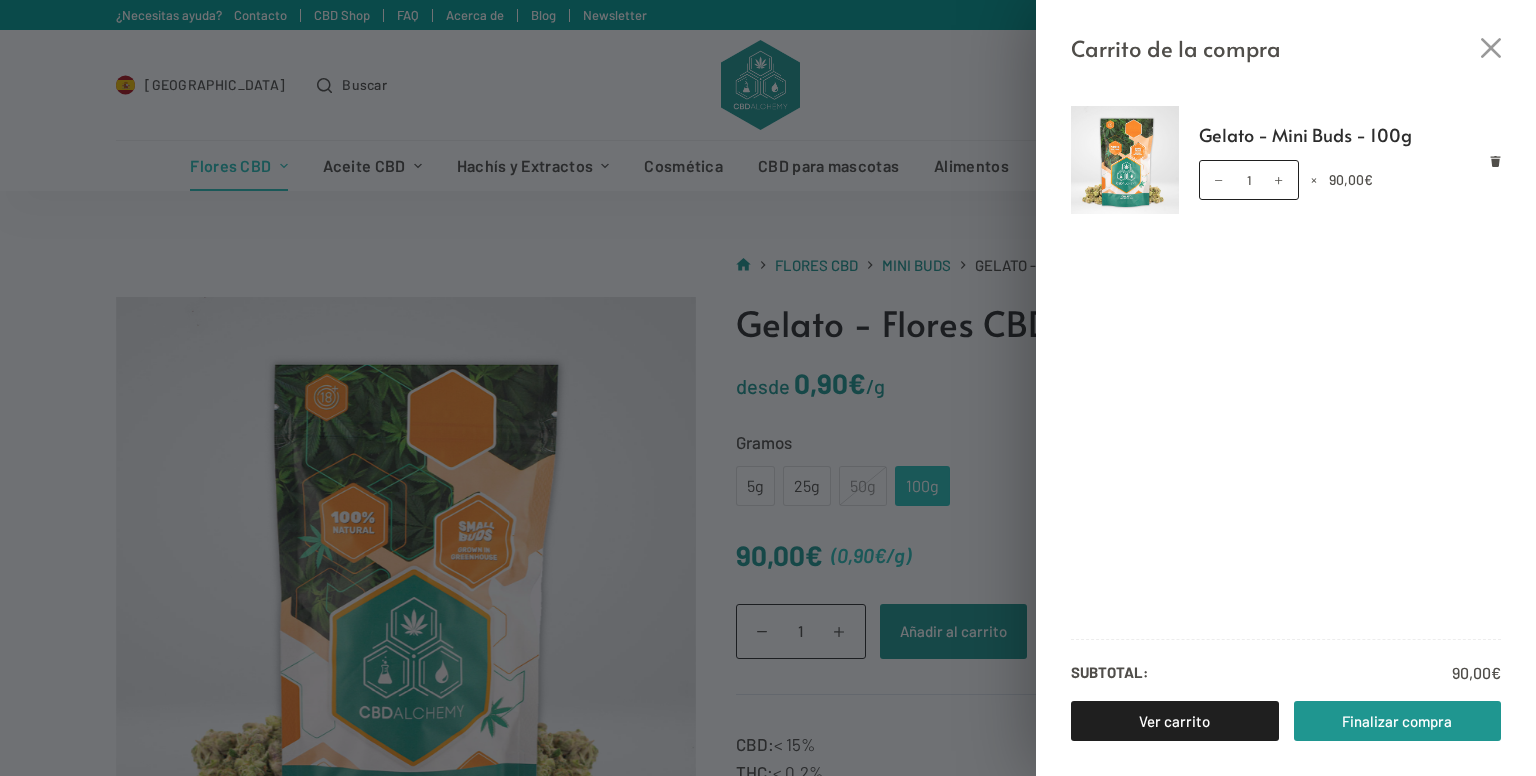 click on "Gelato - Mini Buds - 100g
Gelato - Mini Buds - 100g cantidad
1
× 90,00 €
Subtotal:   90,00 €
Ver carrito Finalizar compra" at bounding box center [1286, 421] 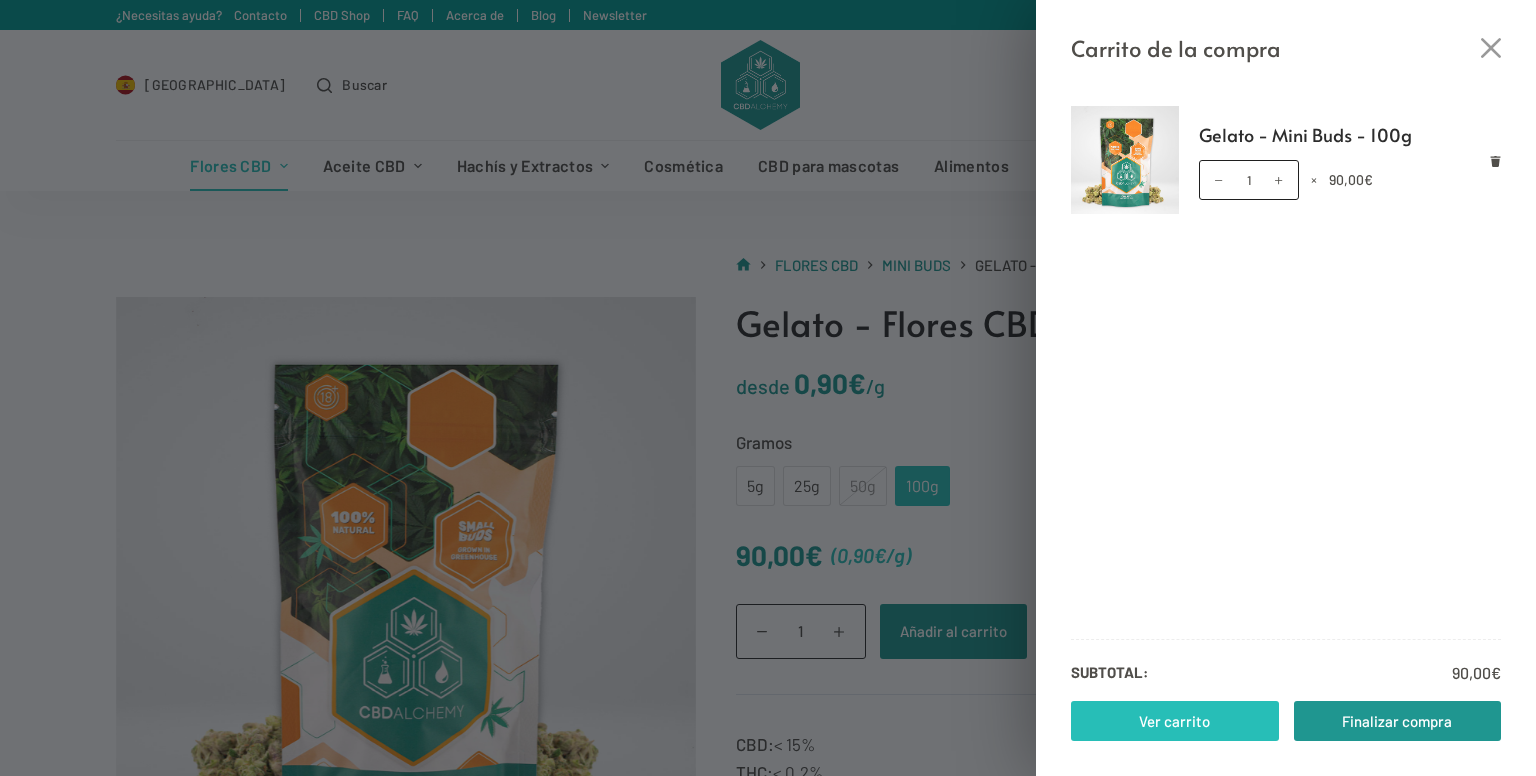 click on "Ver carrito" at bounding box center [1175, 721] 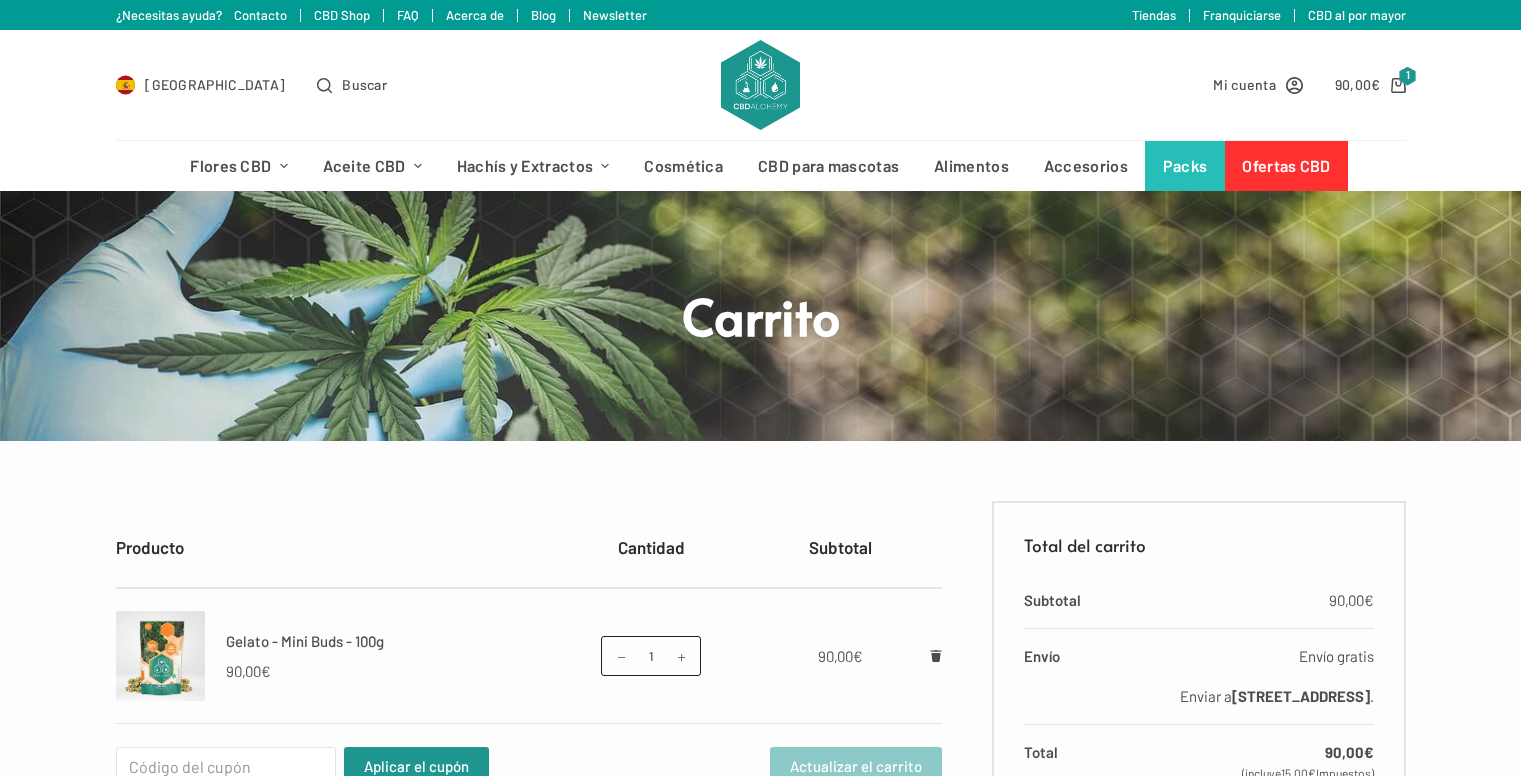 scroll, scrollTop: 0, scrollLeft: 0, axis: both 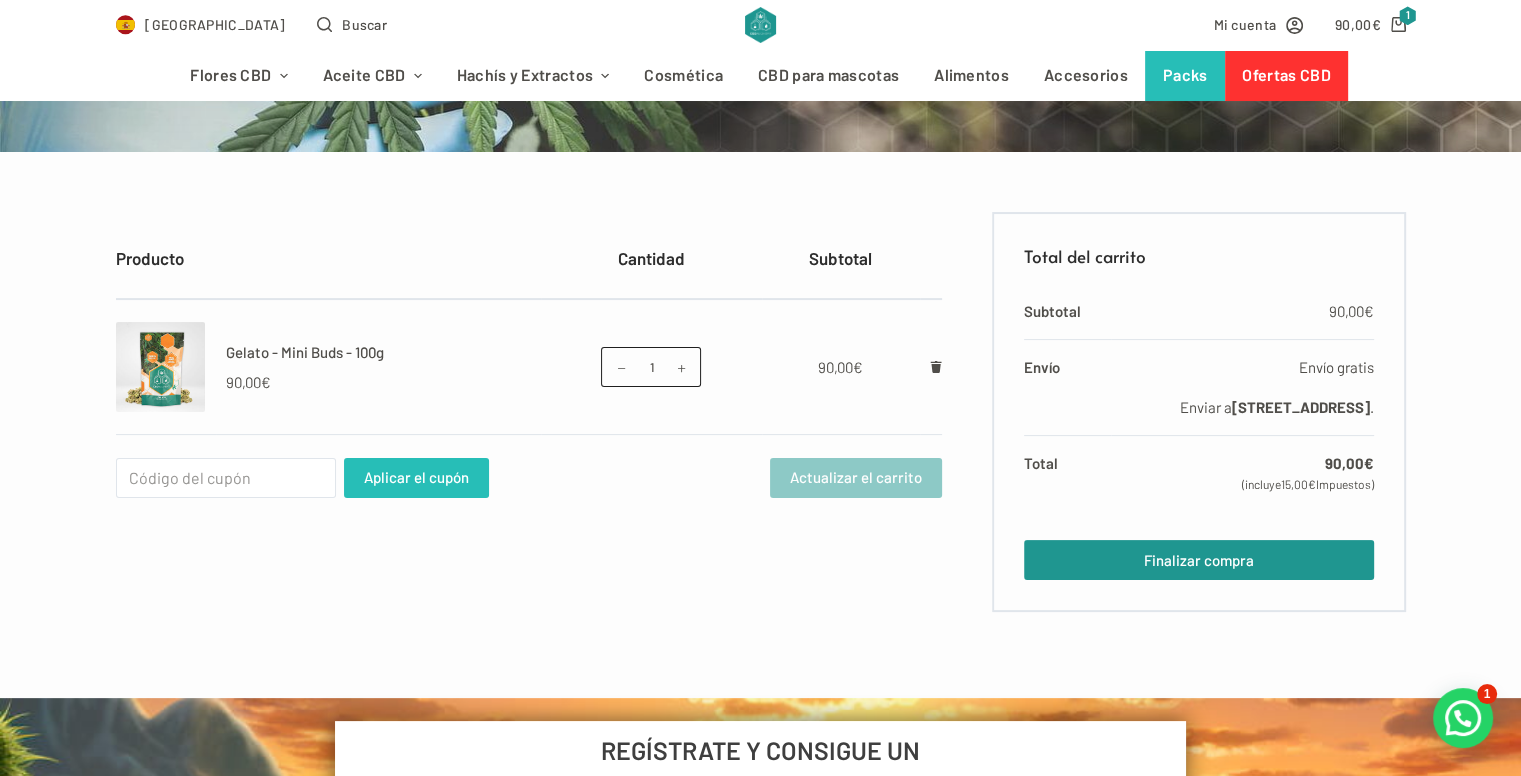 click on "Aplicar el cupón" at bounding box center [416, 478] 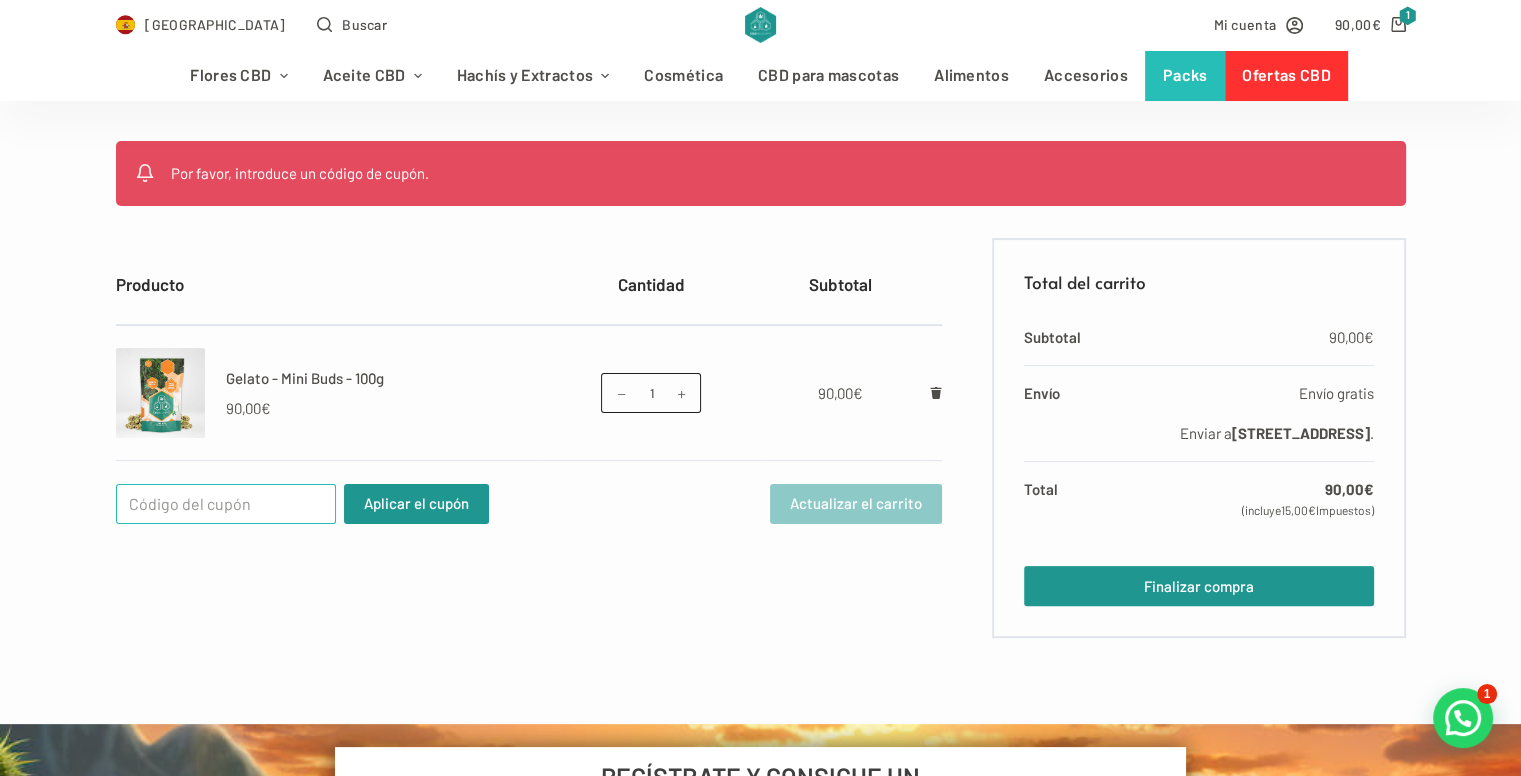 click on "Cupón:     Aplicar el cupón
Actualizar el carrito" at bounding box center (529, 504) 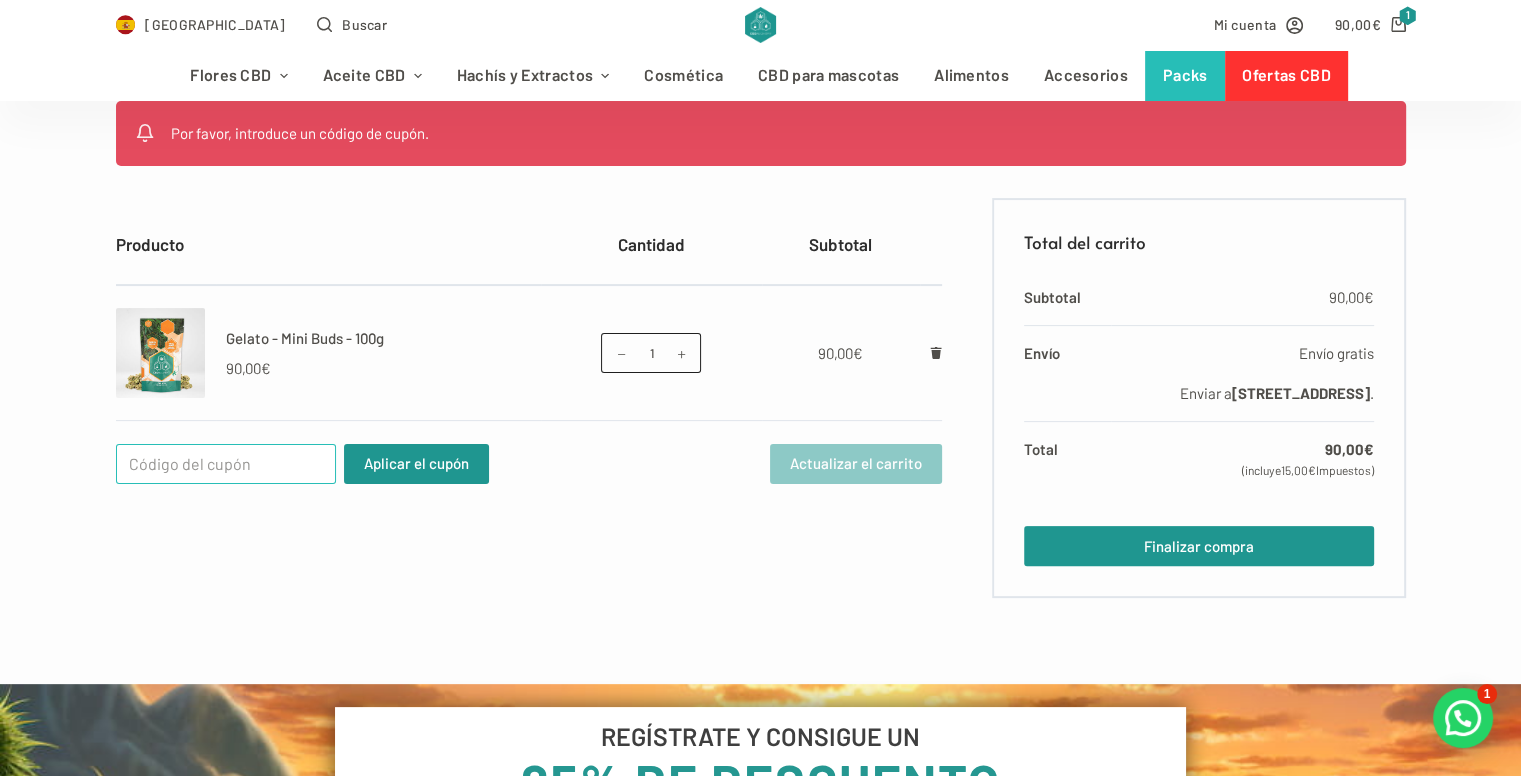 paste on "WELCOME25" 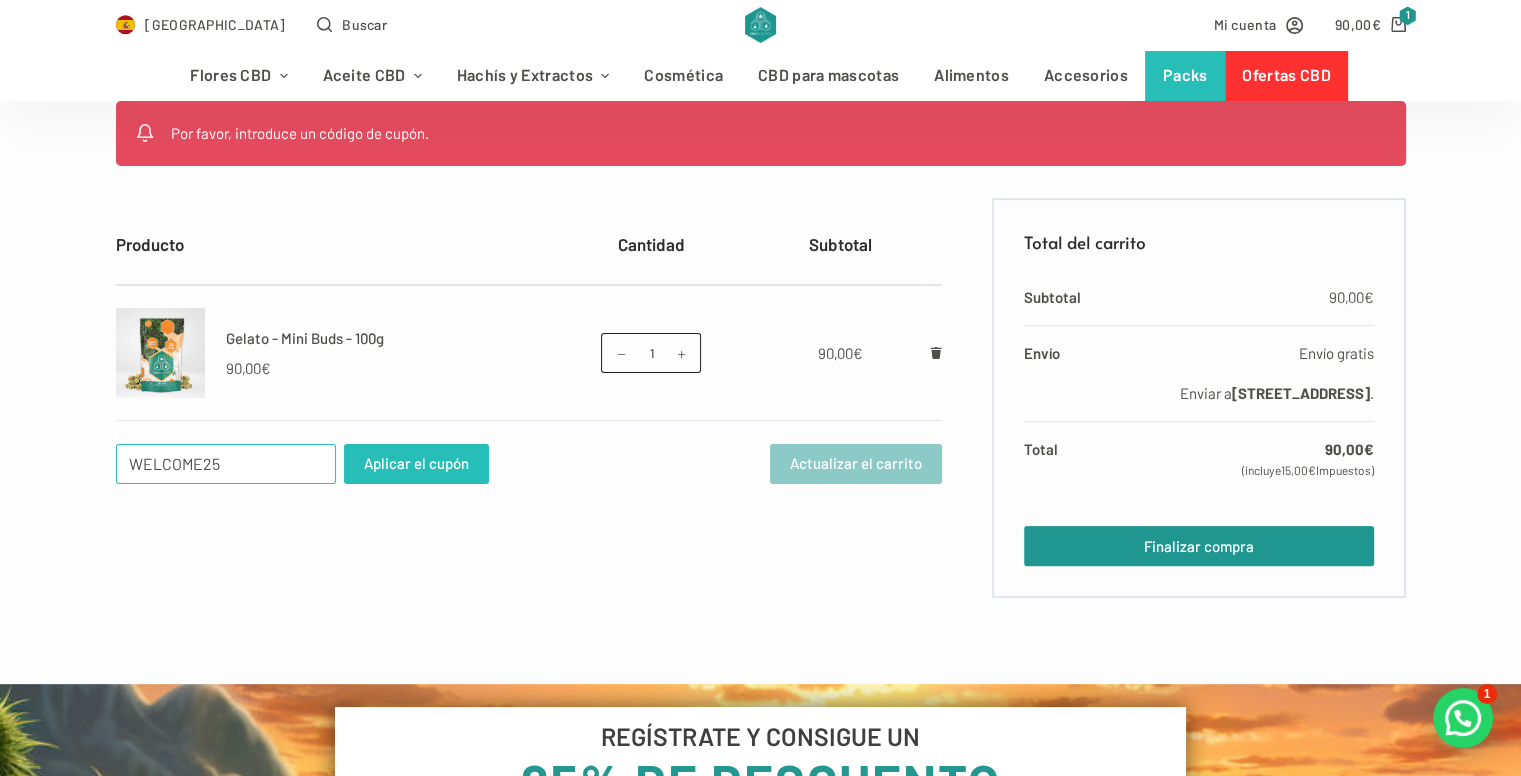 type on "WELCOME25" 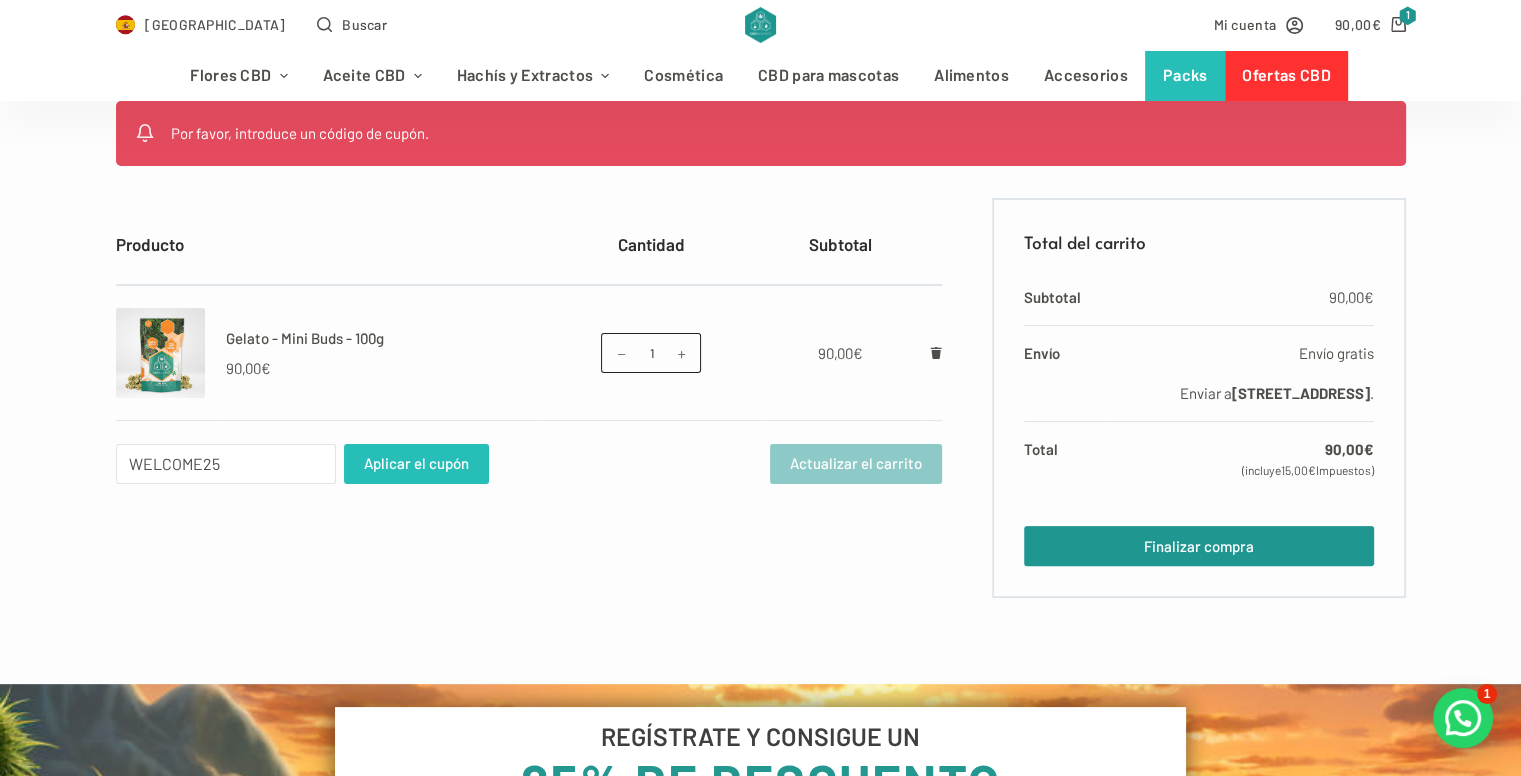 click on "Aplicar el cupón" at bounding box center [416, 464] 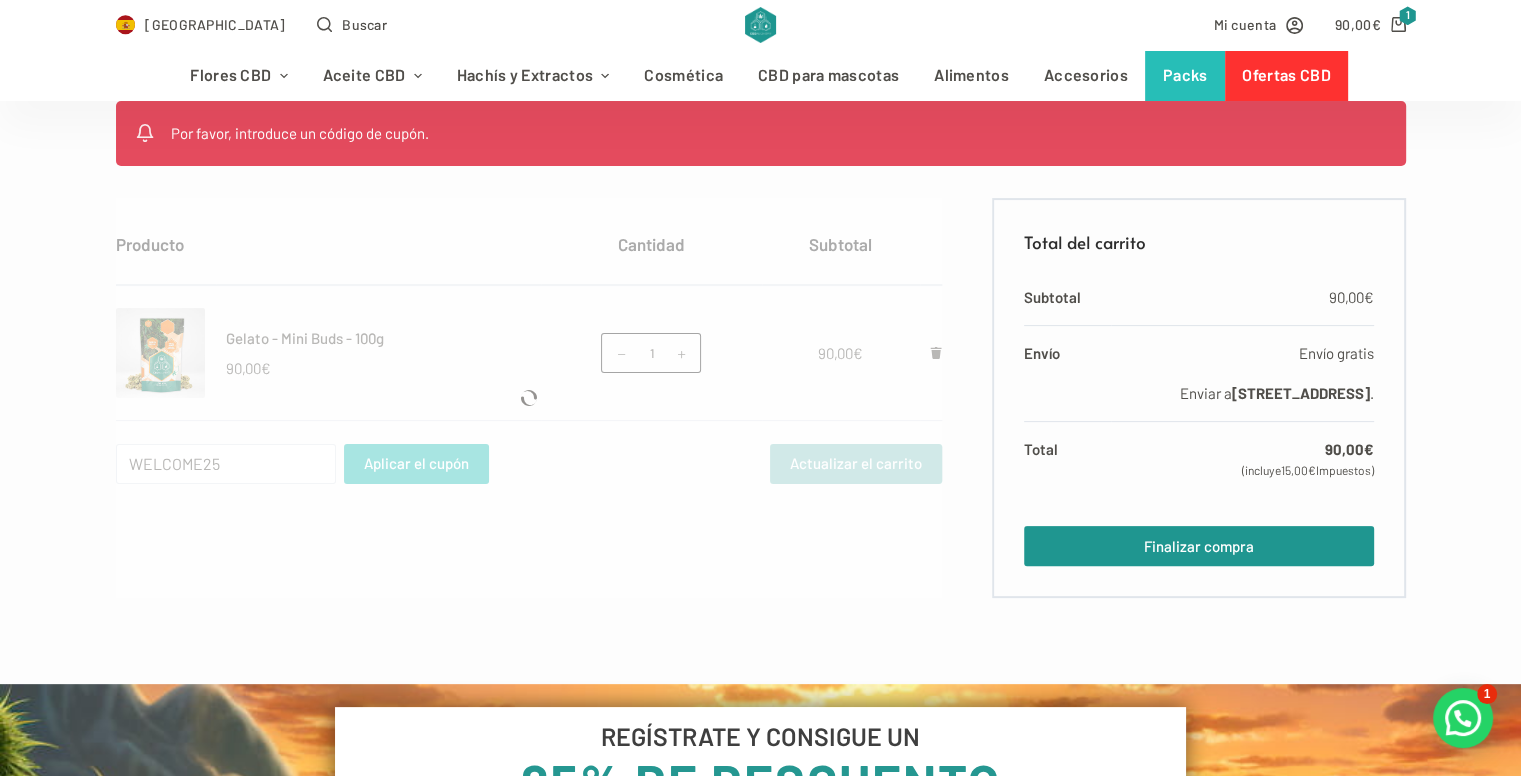 type 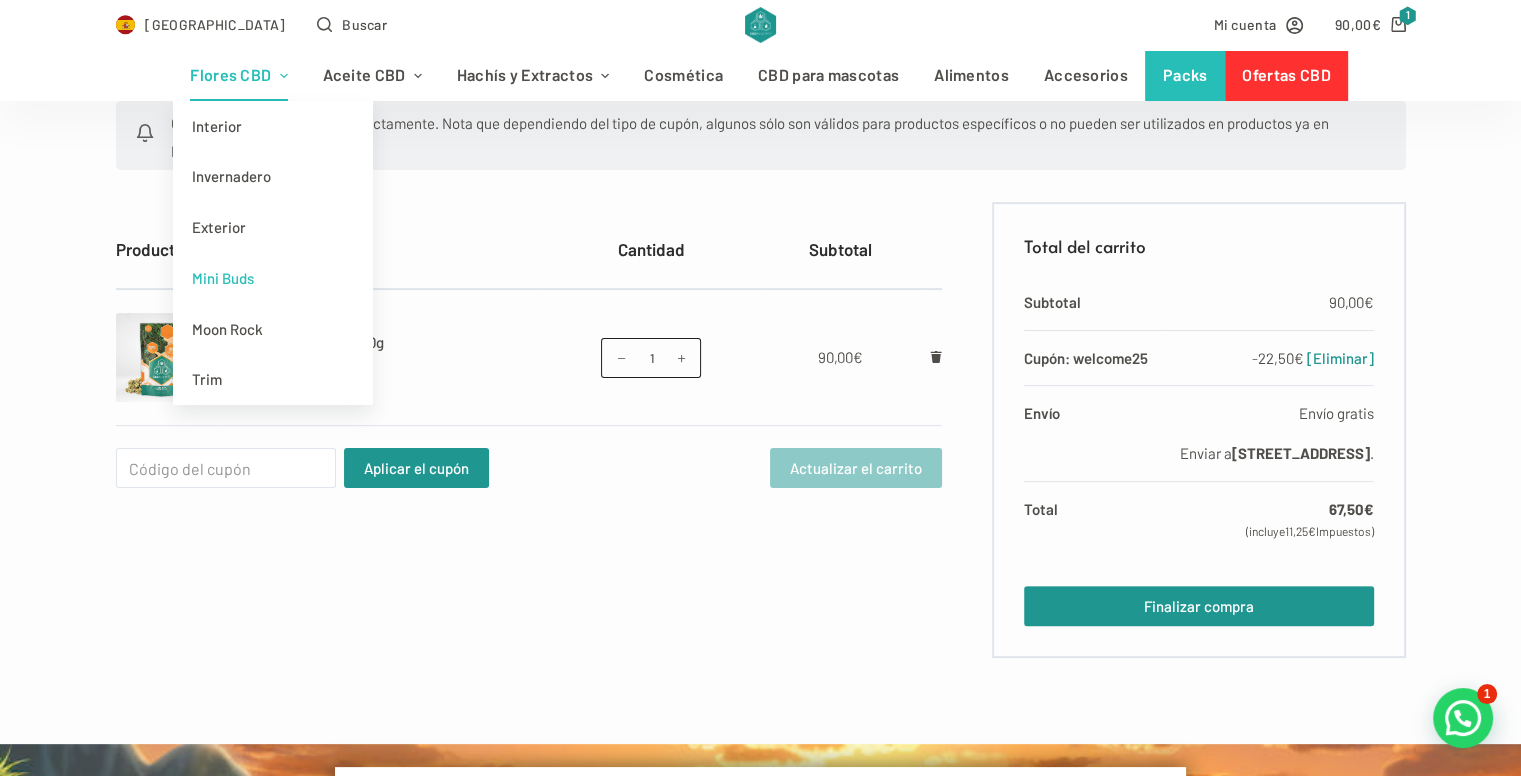click on "Mini Buds" at bounding box center (273, 278) 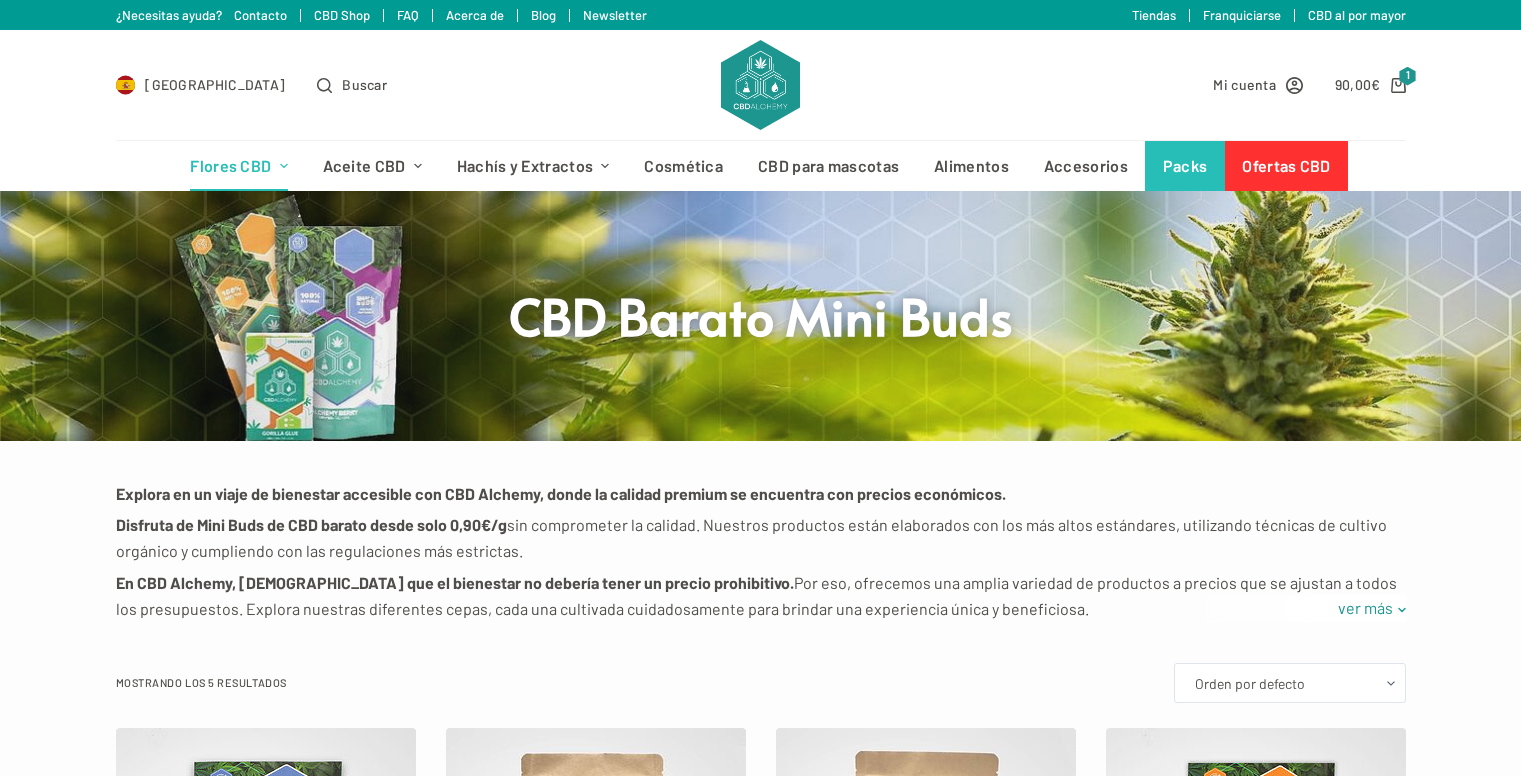 scroll, scrollTop: 0, scrollLeft: 0, axis: both 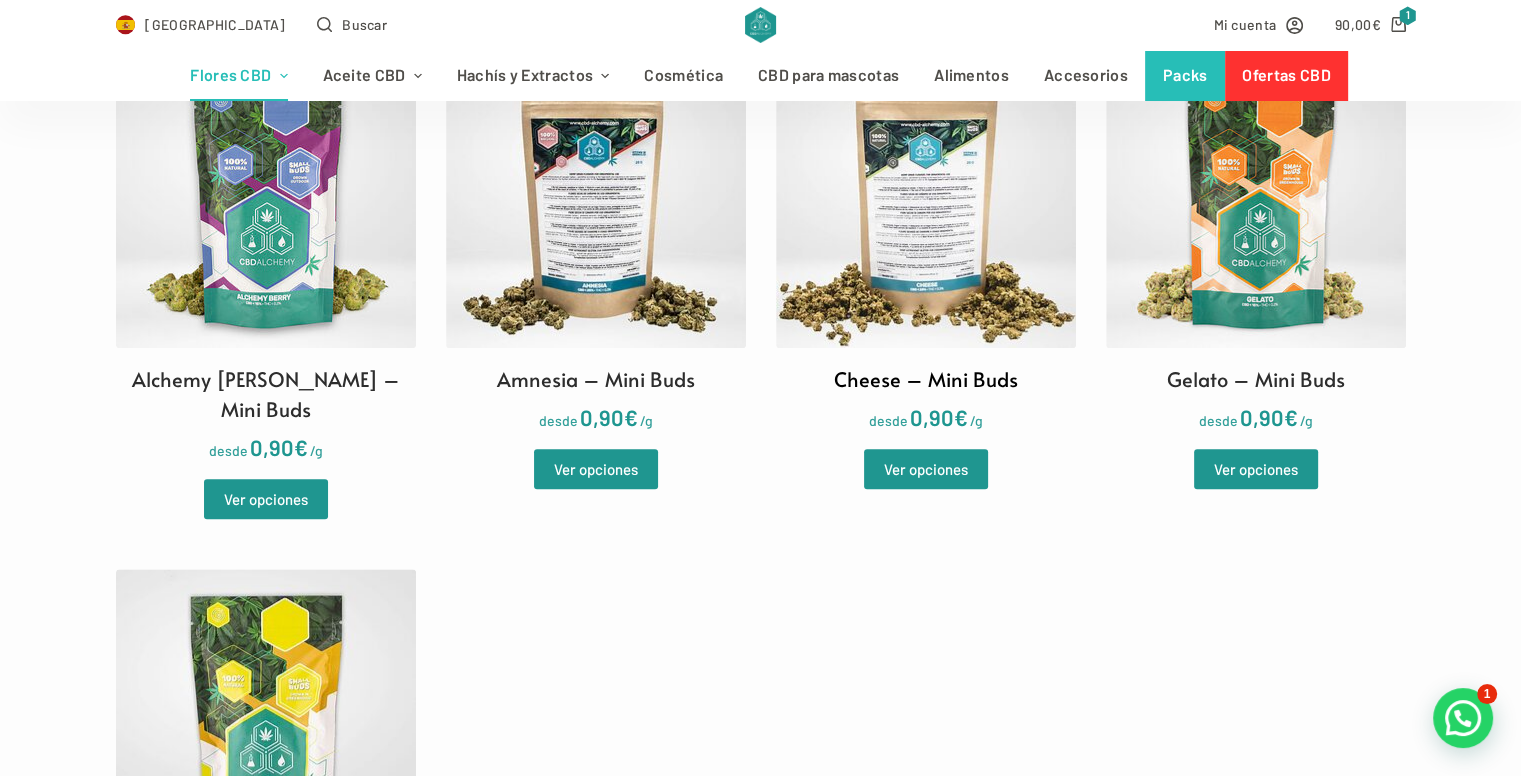 click at bounding box center (926, 198) 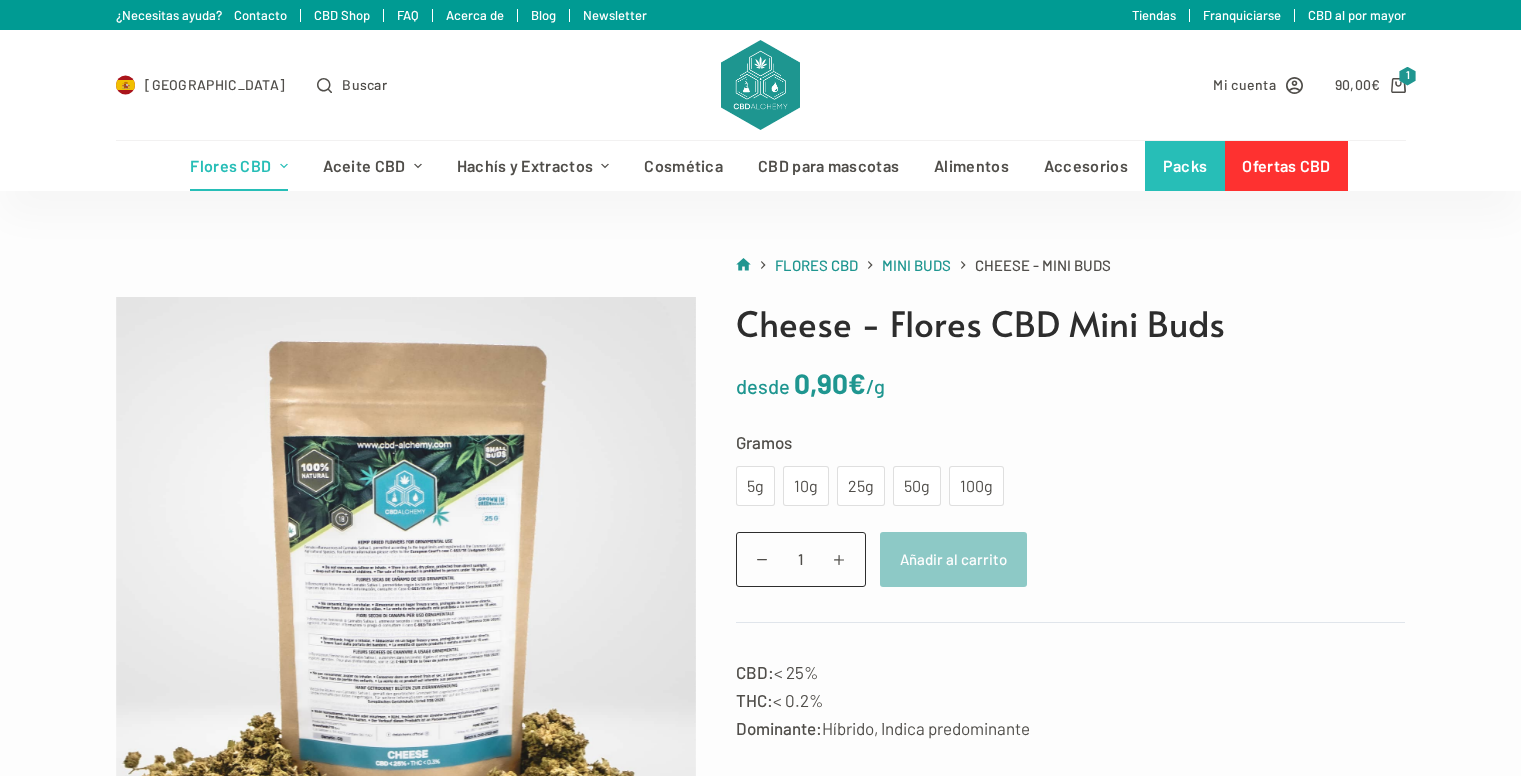 scroll, scrollTop: 0, scrollLeft: 0, axis: both 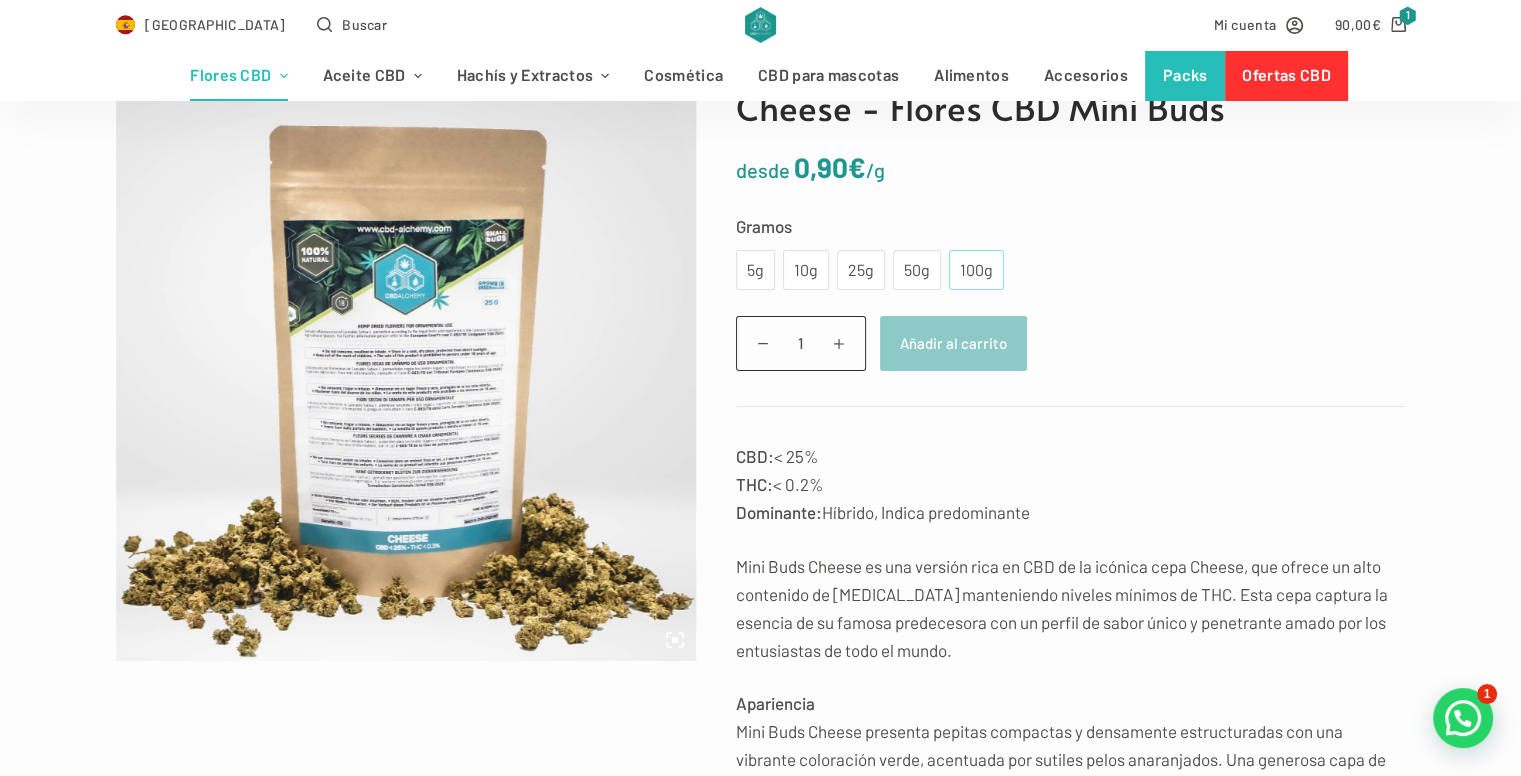 click on "100g" 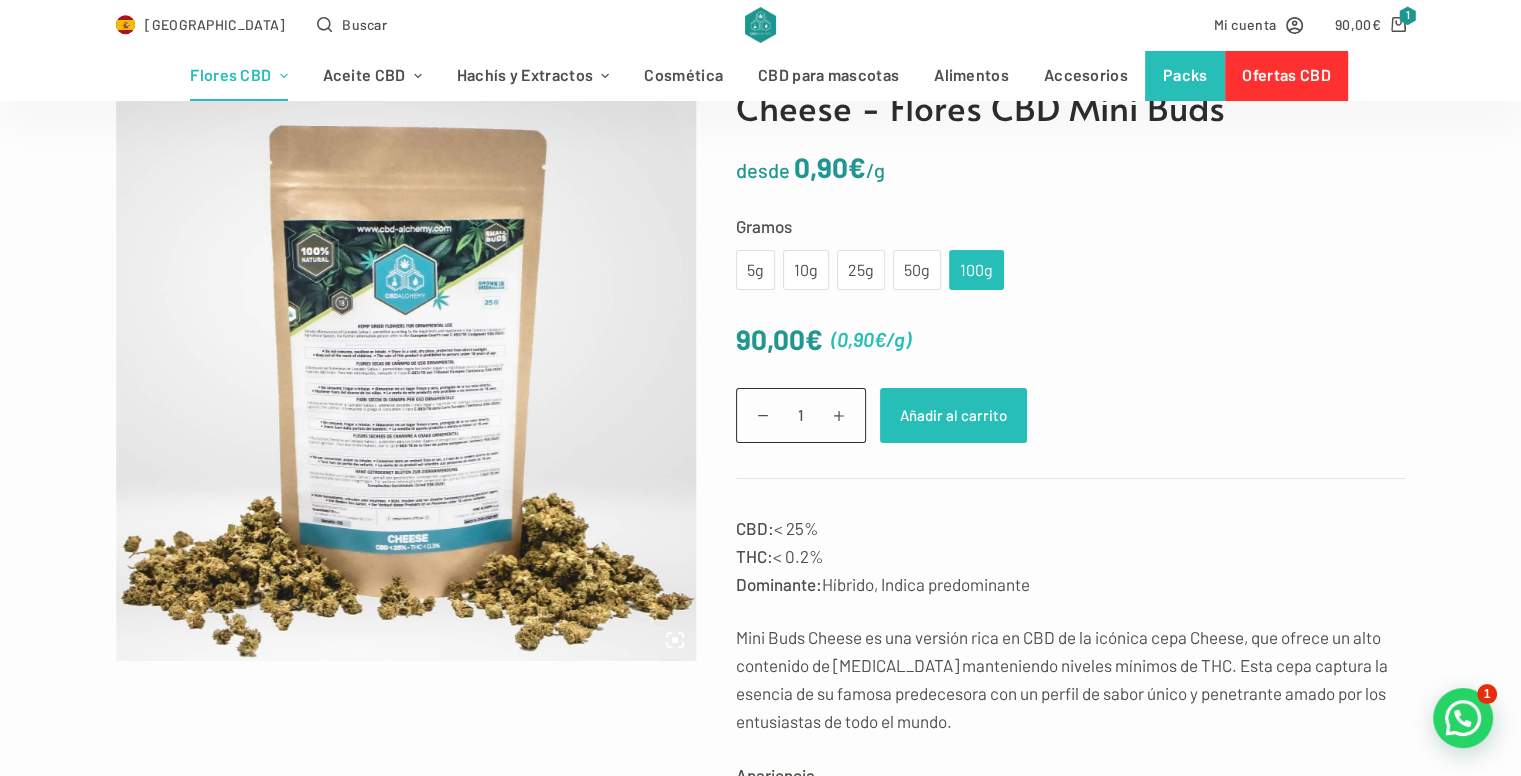 click on "Añadir al carrito" 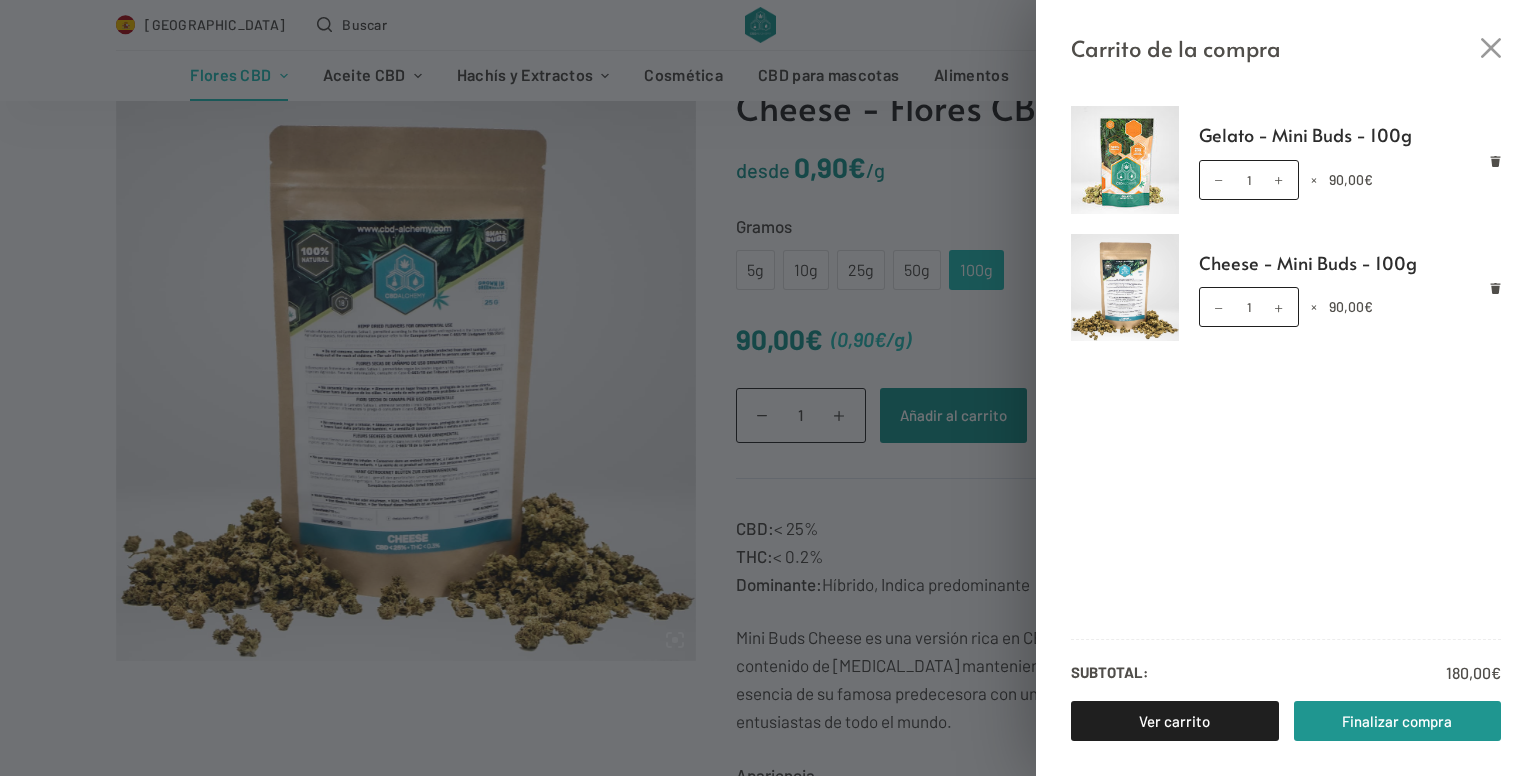 click on "Carrito de la compra" at bounding box center (1286, 33) 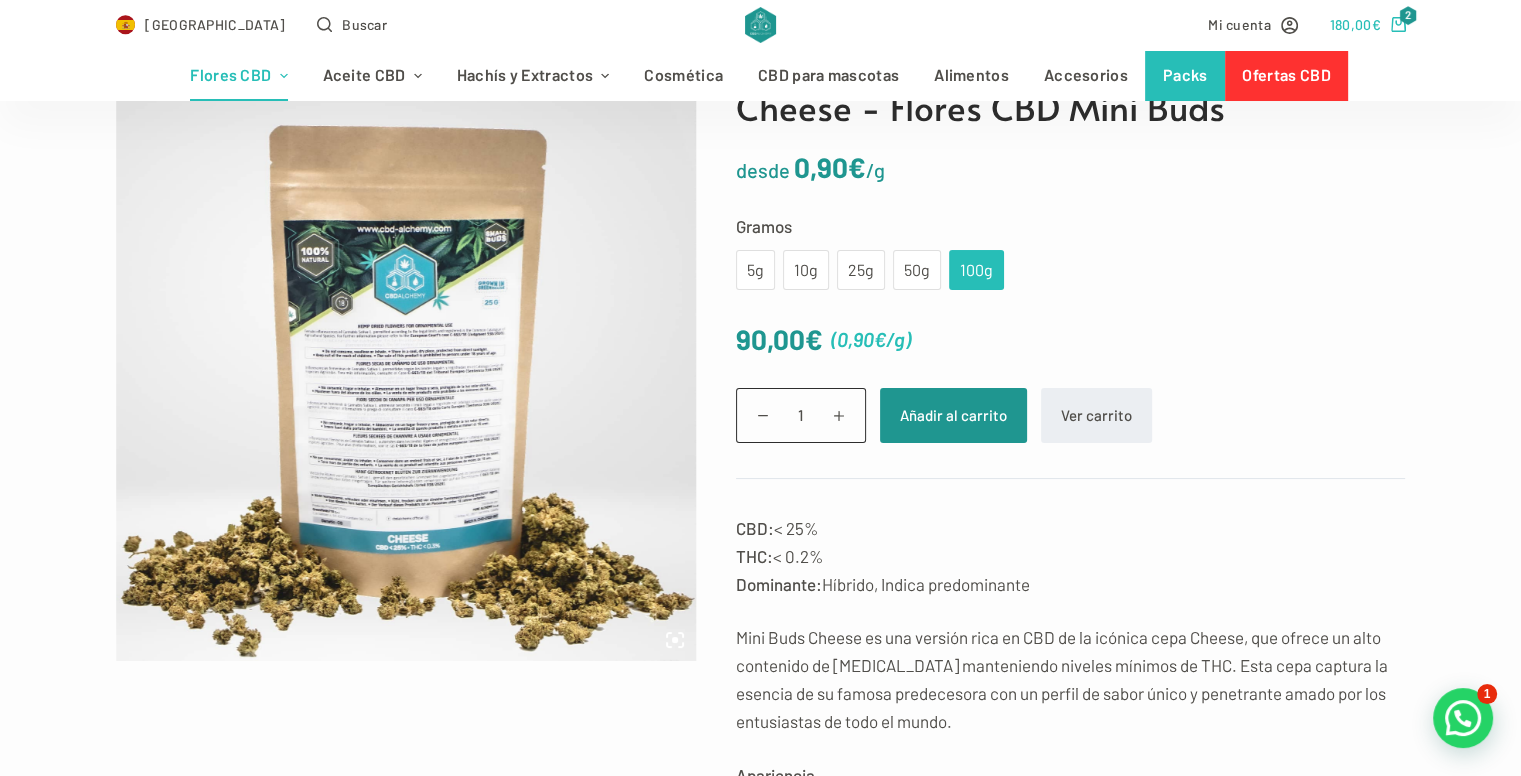 click on "180,00 €
2" at bounding box center [1368, 24] 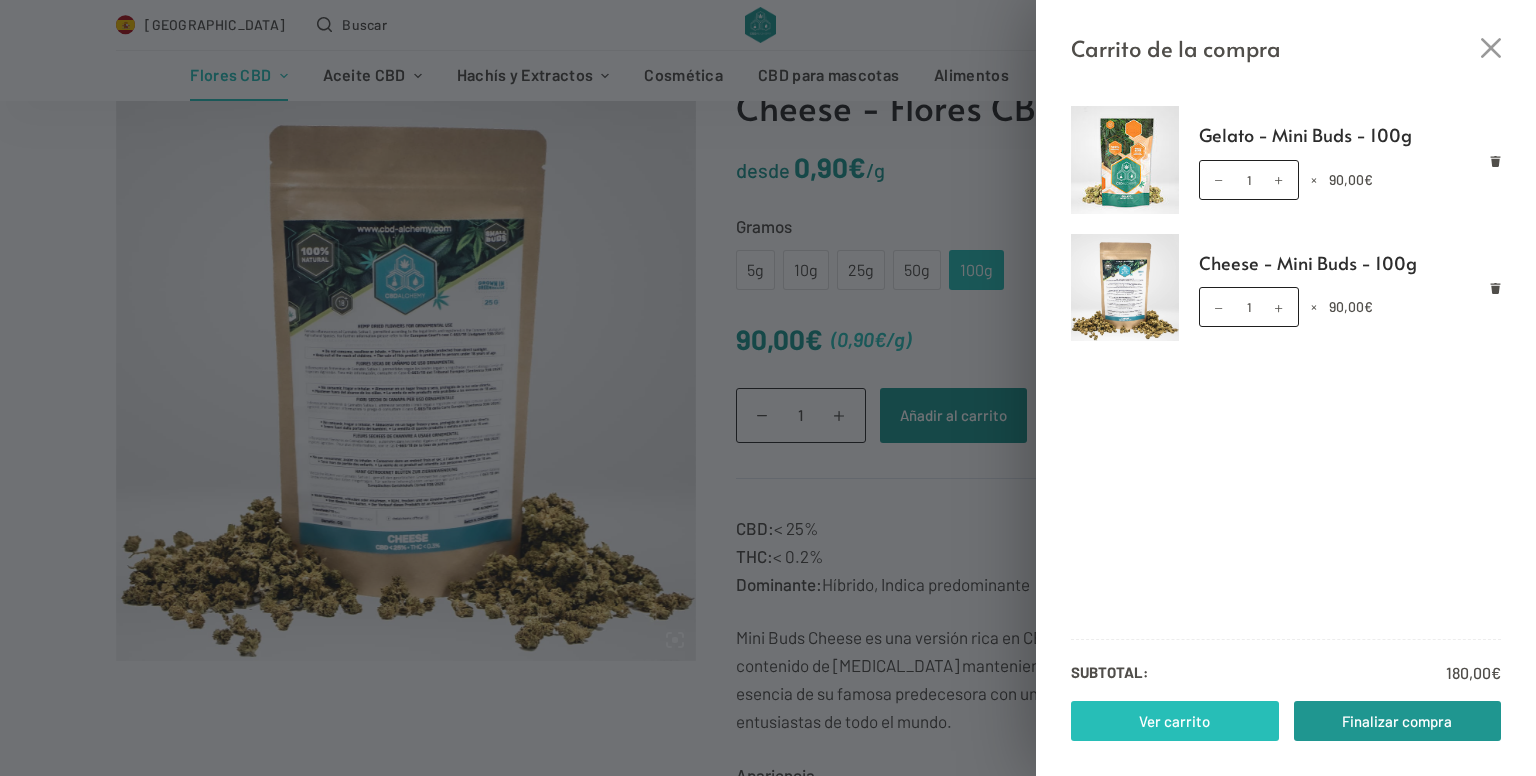 click on "Ver carrito" at bounding box center [1175, 721] 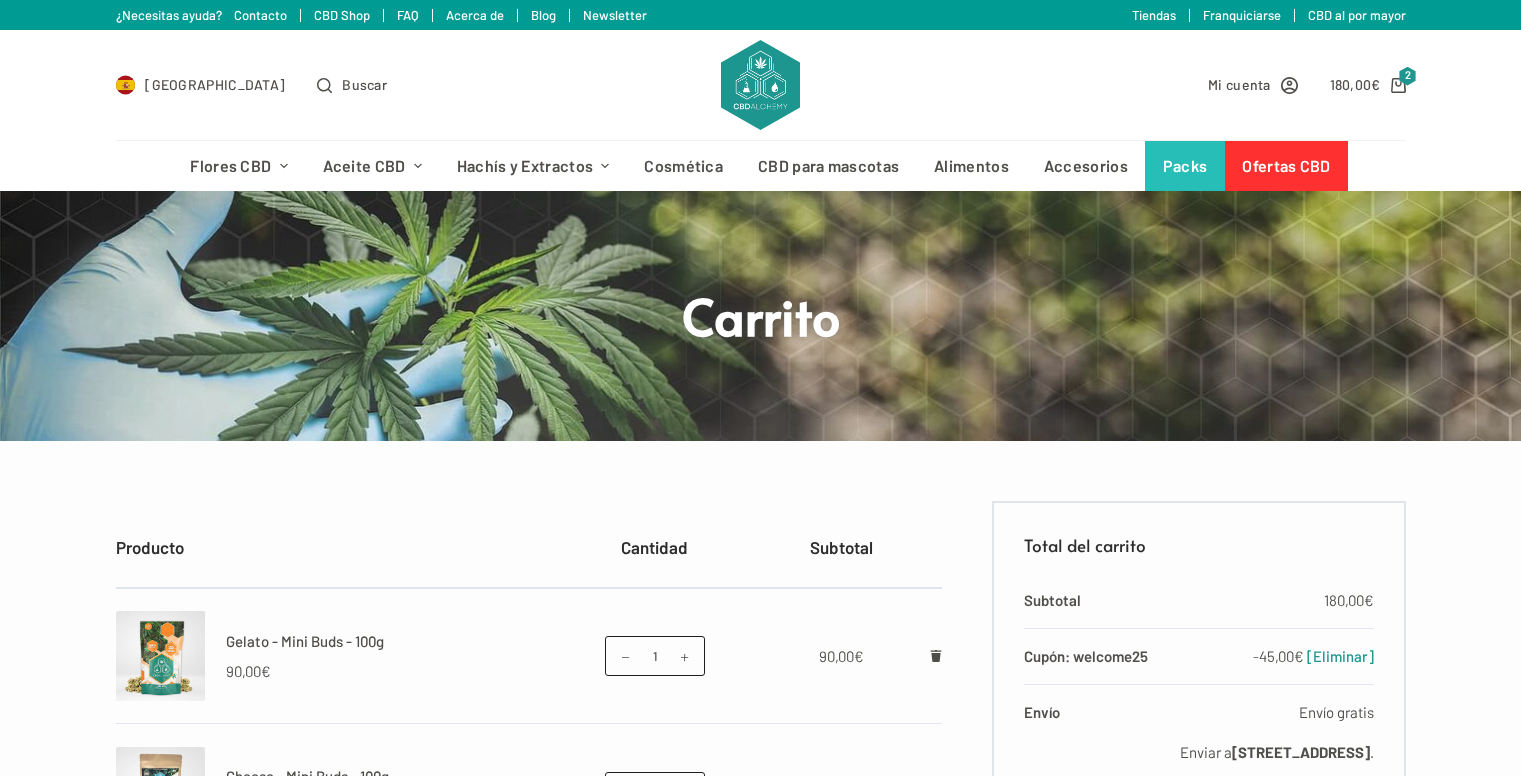 scroll, scrollTop: 0, scrollLeft: 0, axis: both 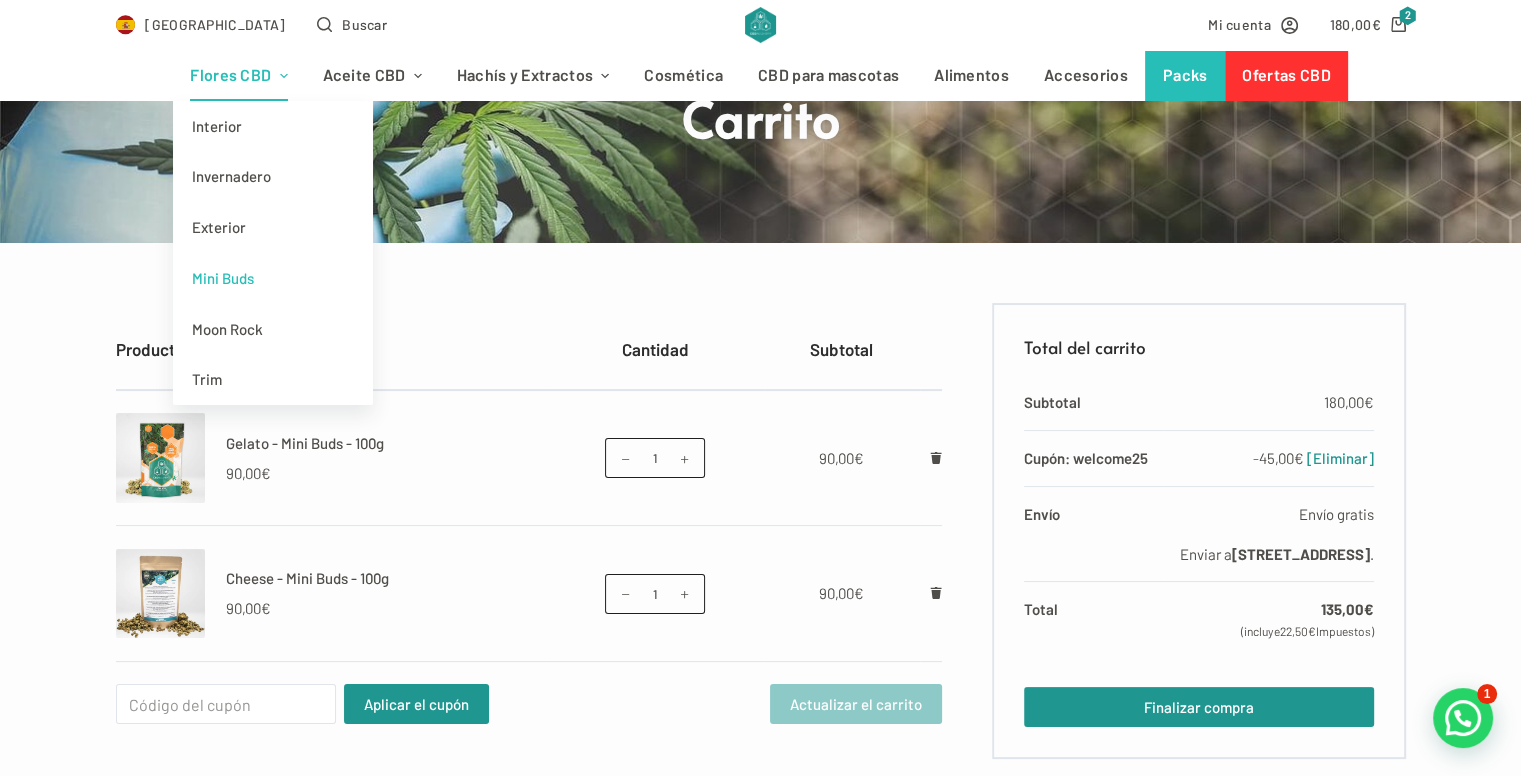 click on "Mini Buds" at bounding box center (273, 278) 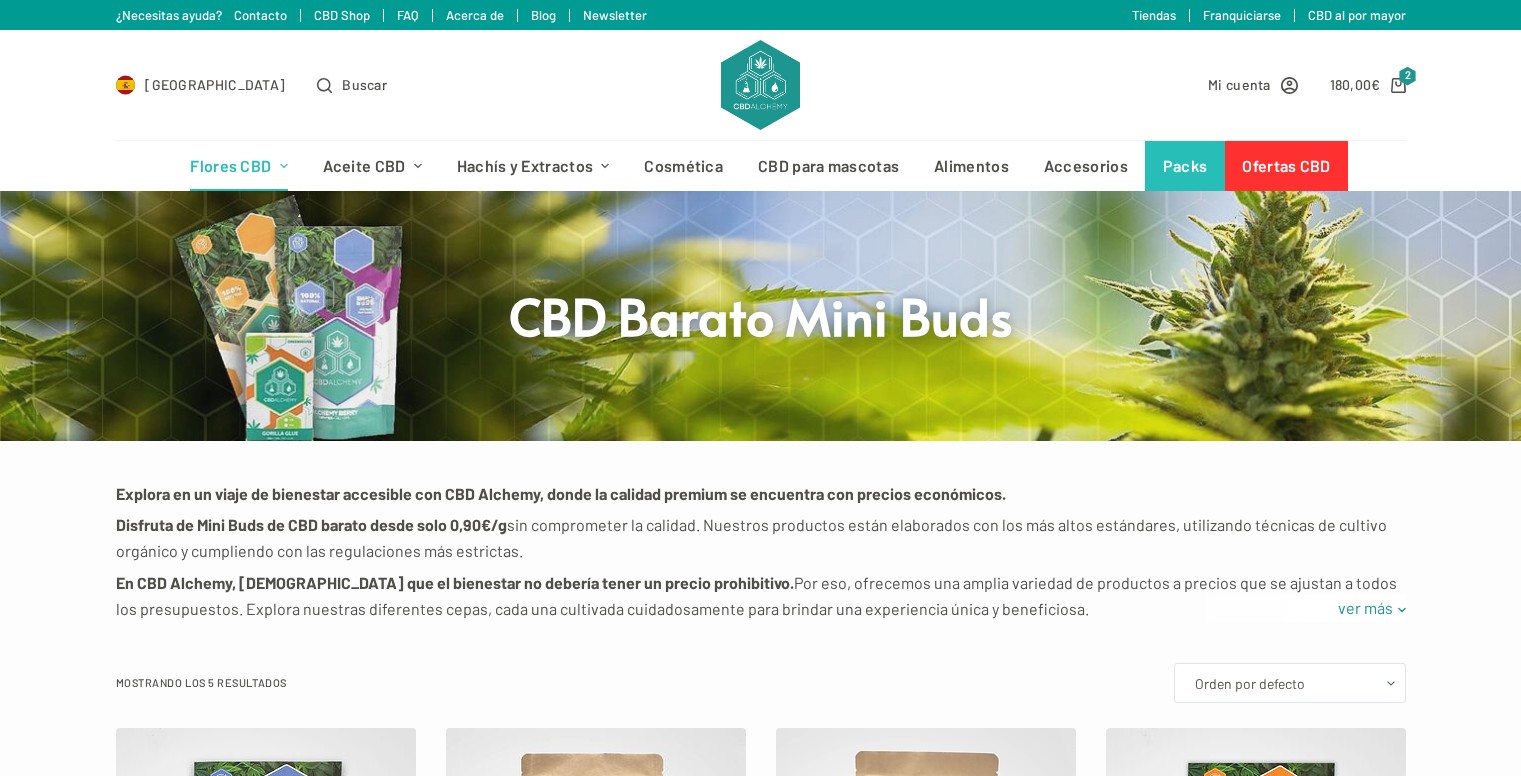 scroll, scrollTop: 0, scrollLeft: 0, axis: both 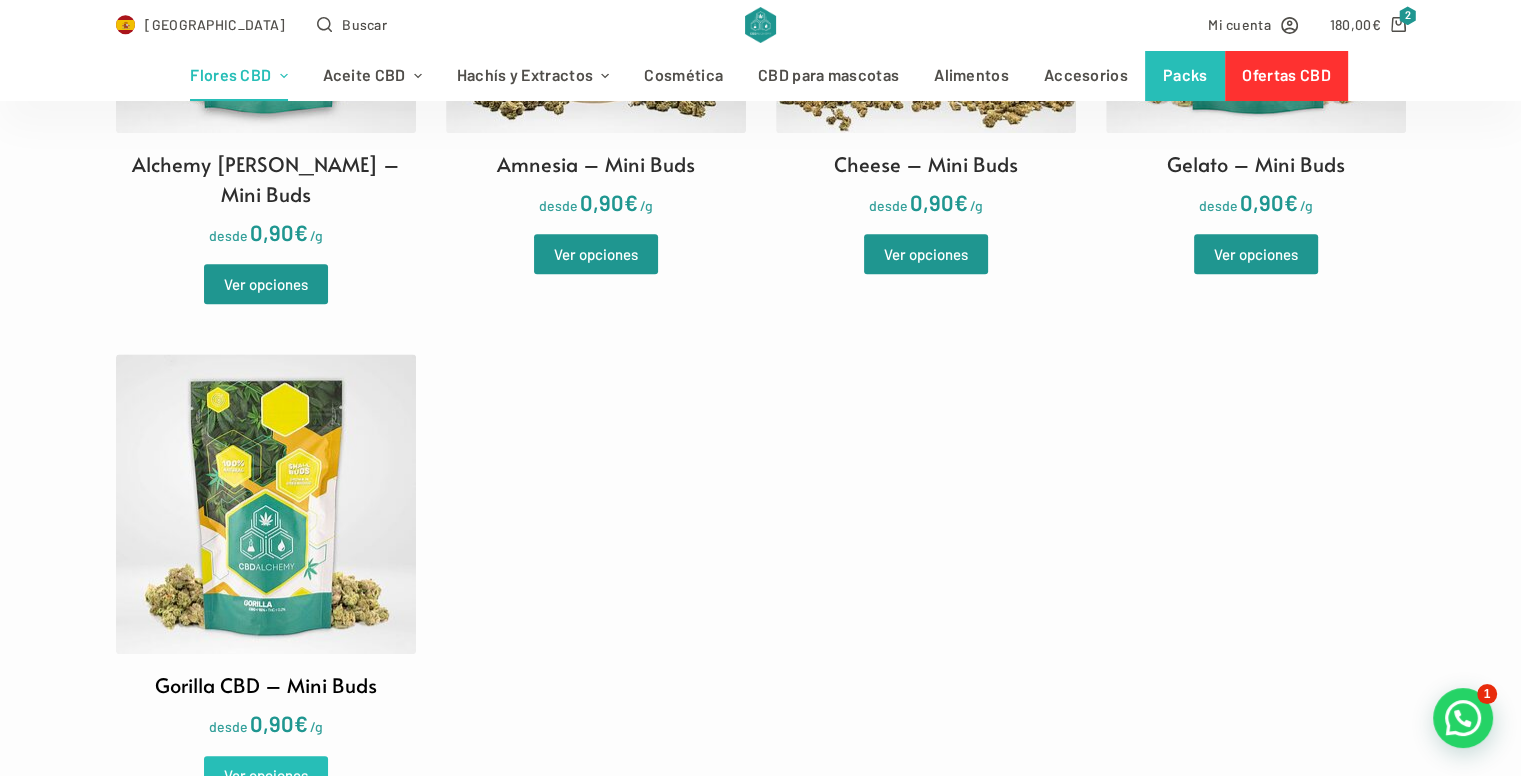 click on "Ver opciones" at bounding box center (266, 776) 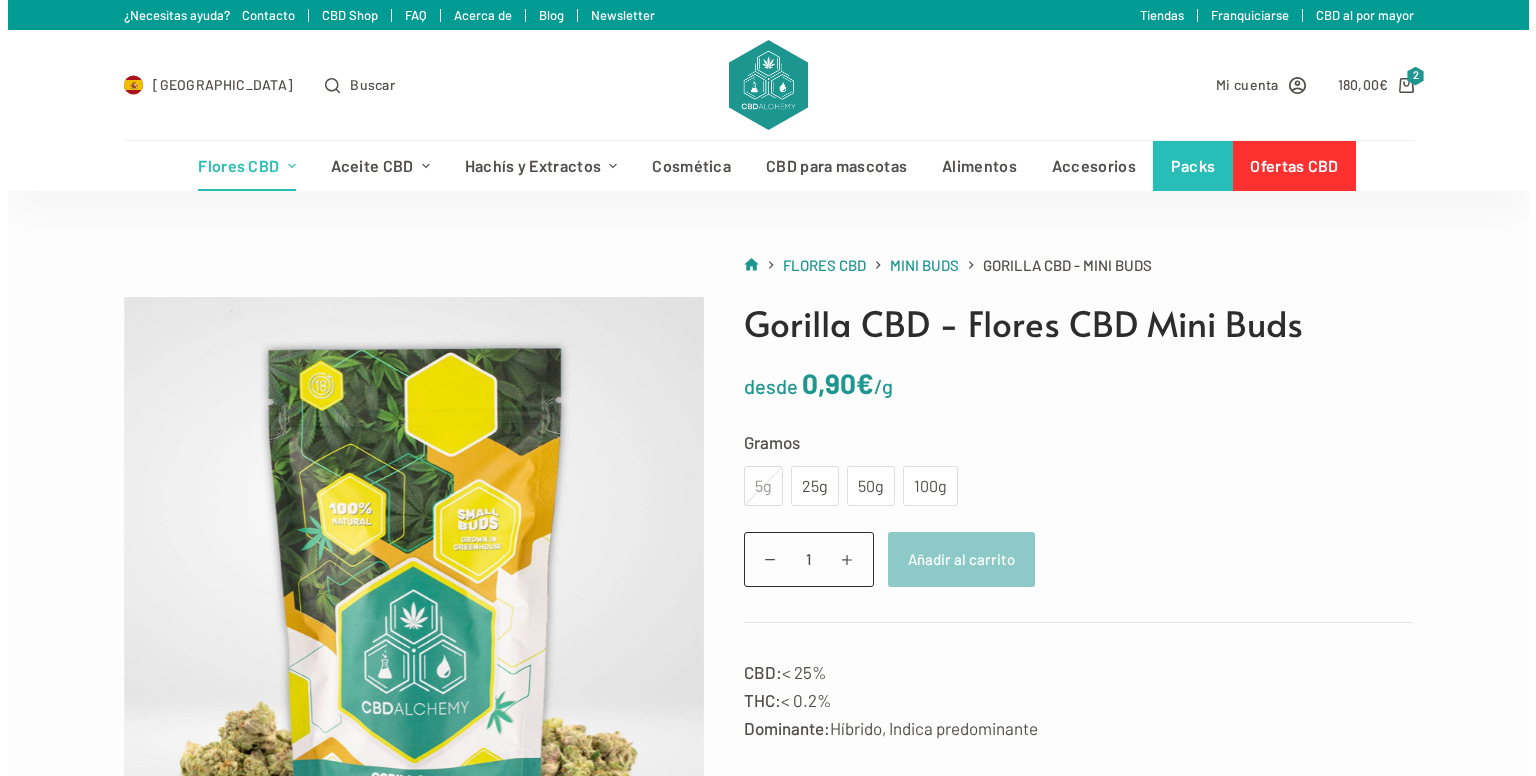 scroll, scrollTop: 0, scrollLeft: 0, axis: both 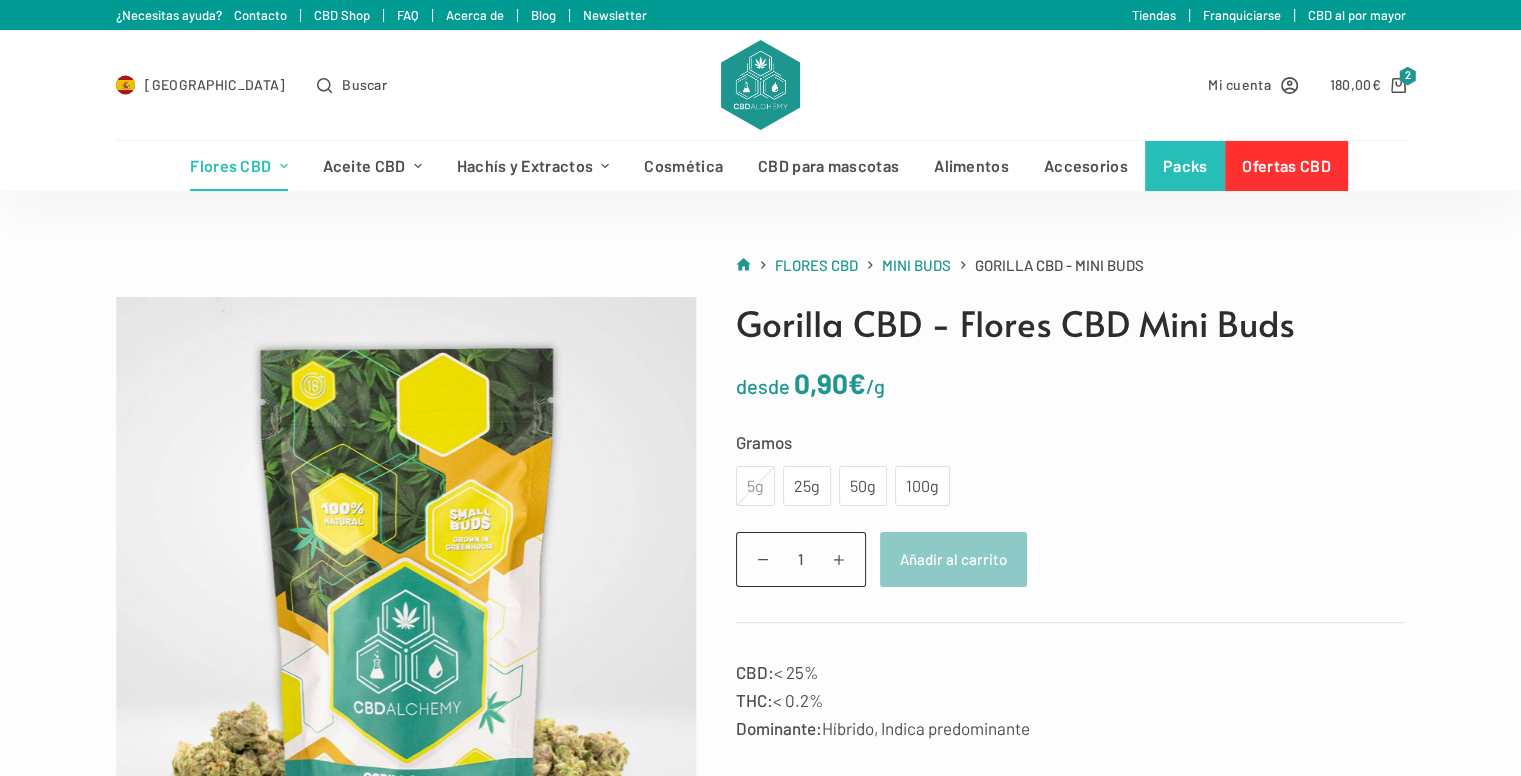click on "Gramos
Elige una opción 5g 25g 50g 100g 5g 25g 50g 100g Limpiar
Gorilla CBD - Mini Buds cantidad
1
Añadir al carrito" 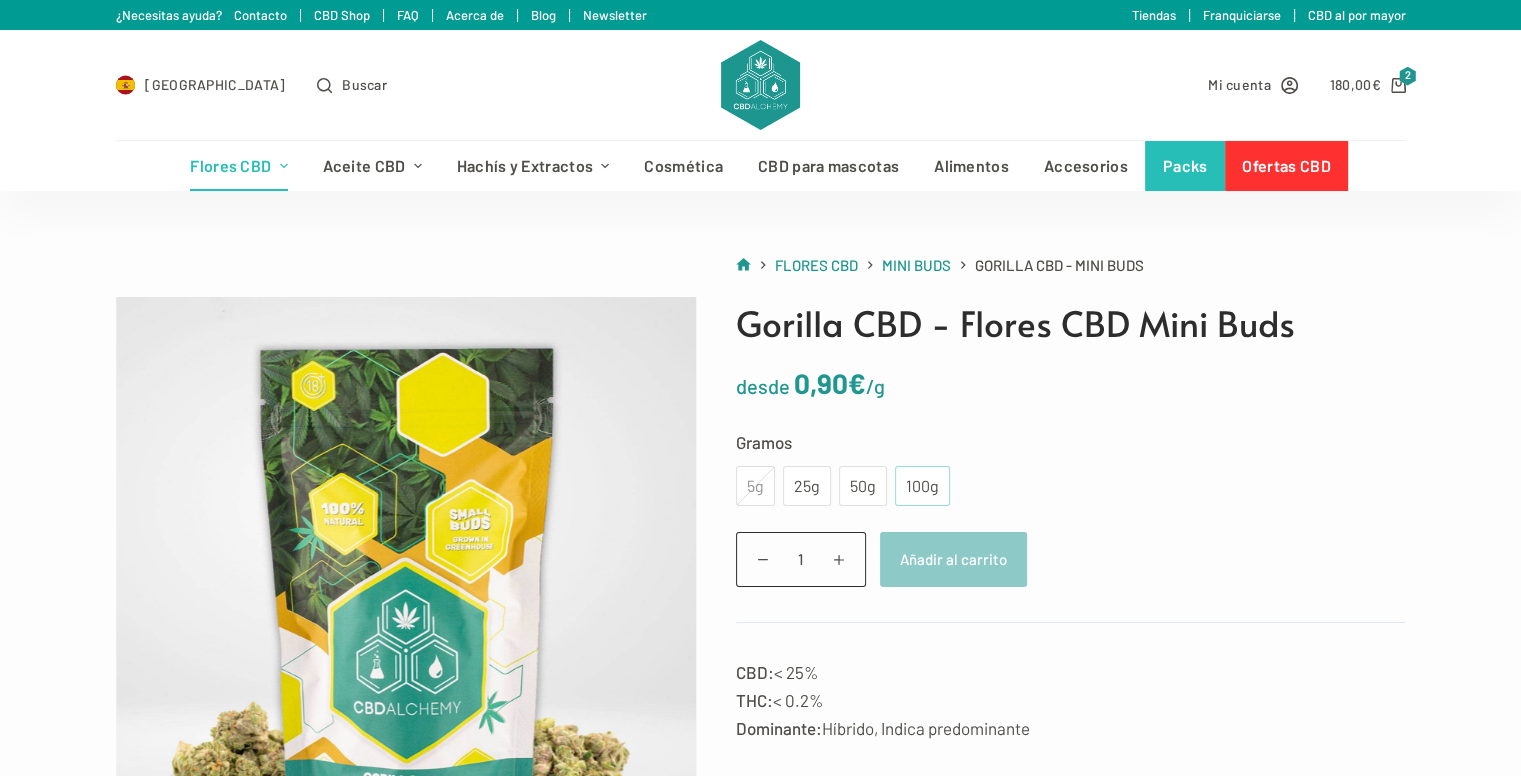 click on "100g" 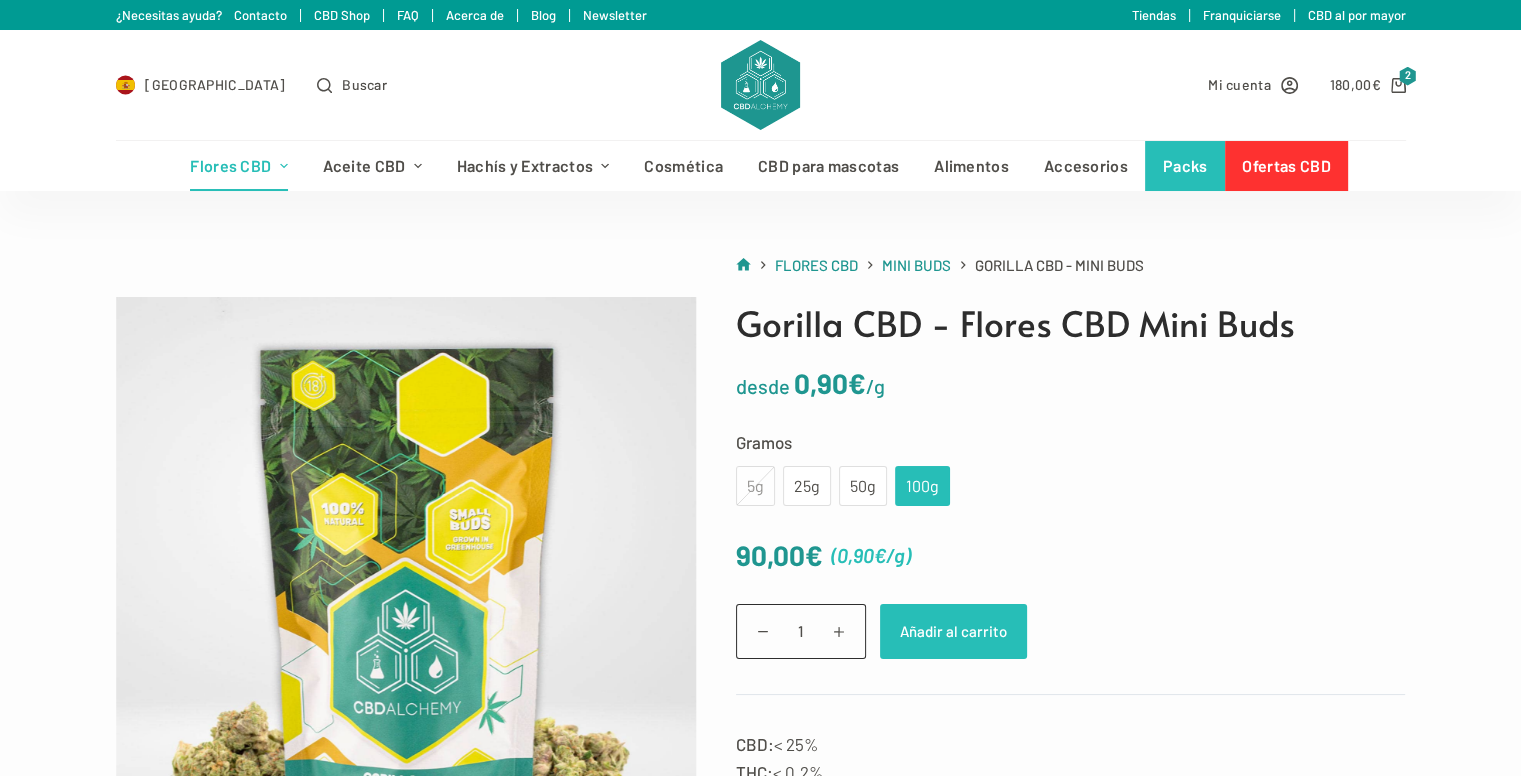 click on "Añadir al carrito" 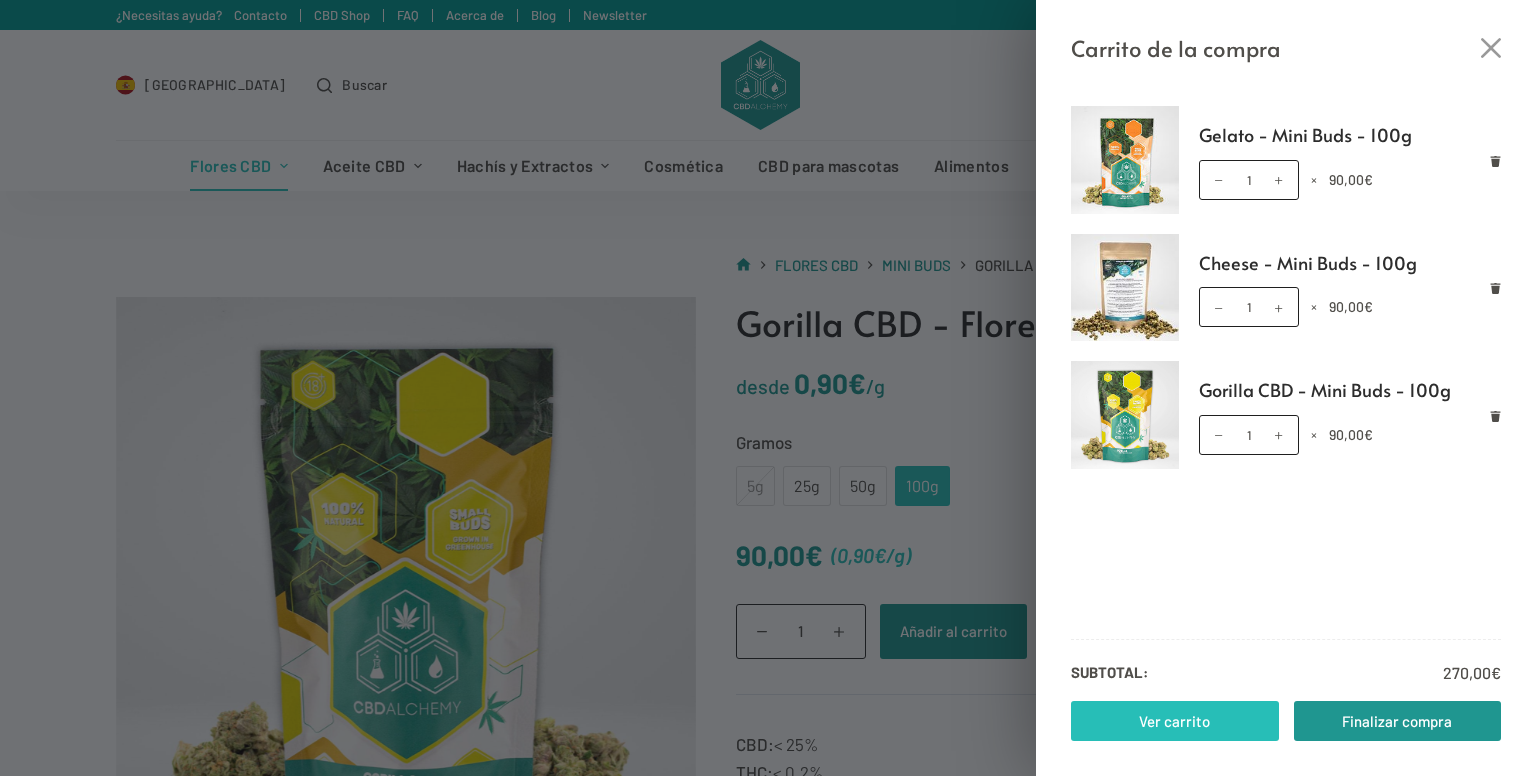 click on "Ver carrito" at bounding box center (1175, 721) 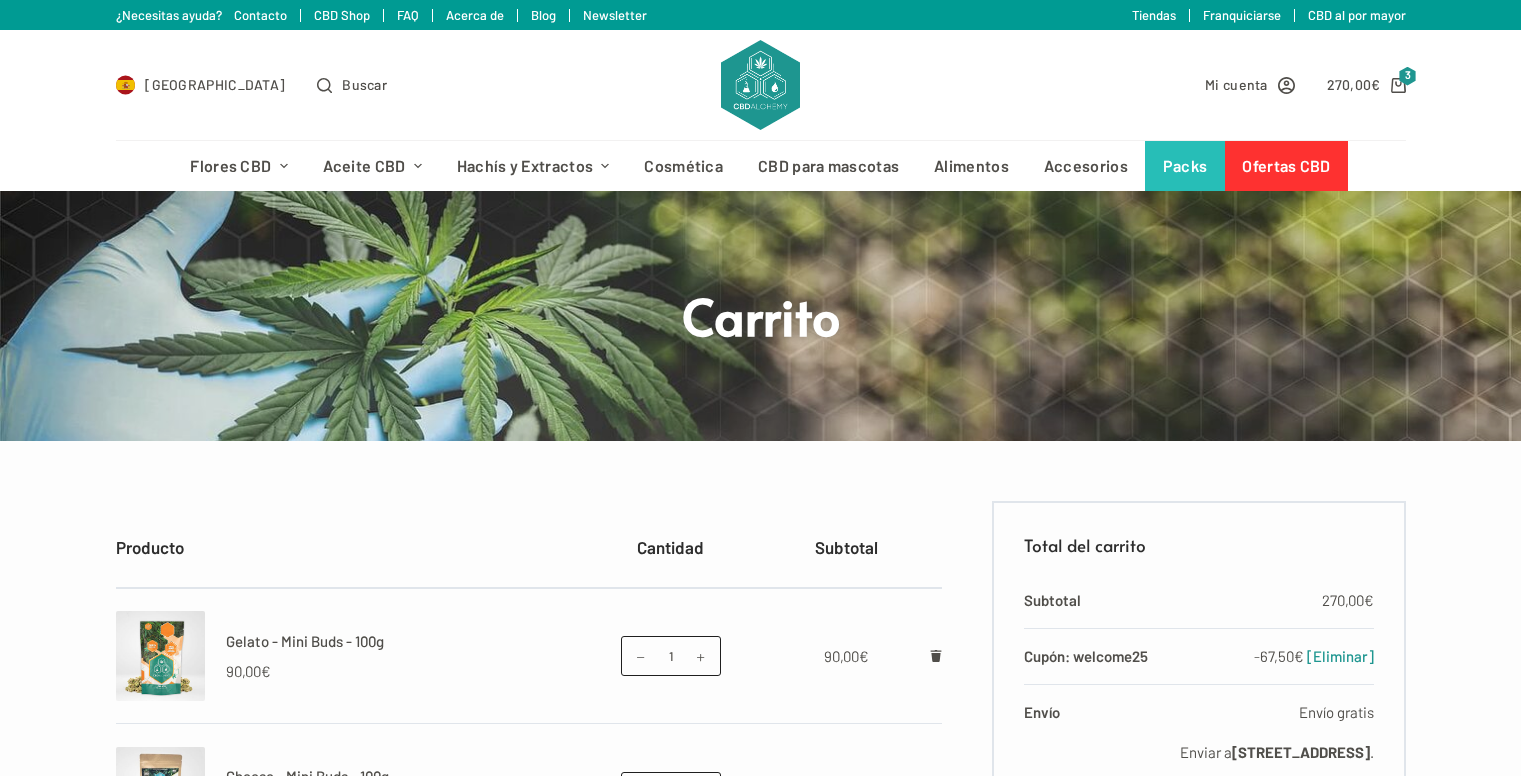 scroll, scrollTop: 0, scrollLeft: 0, axis: both 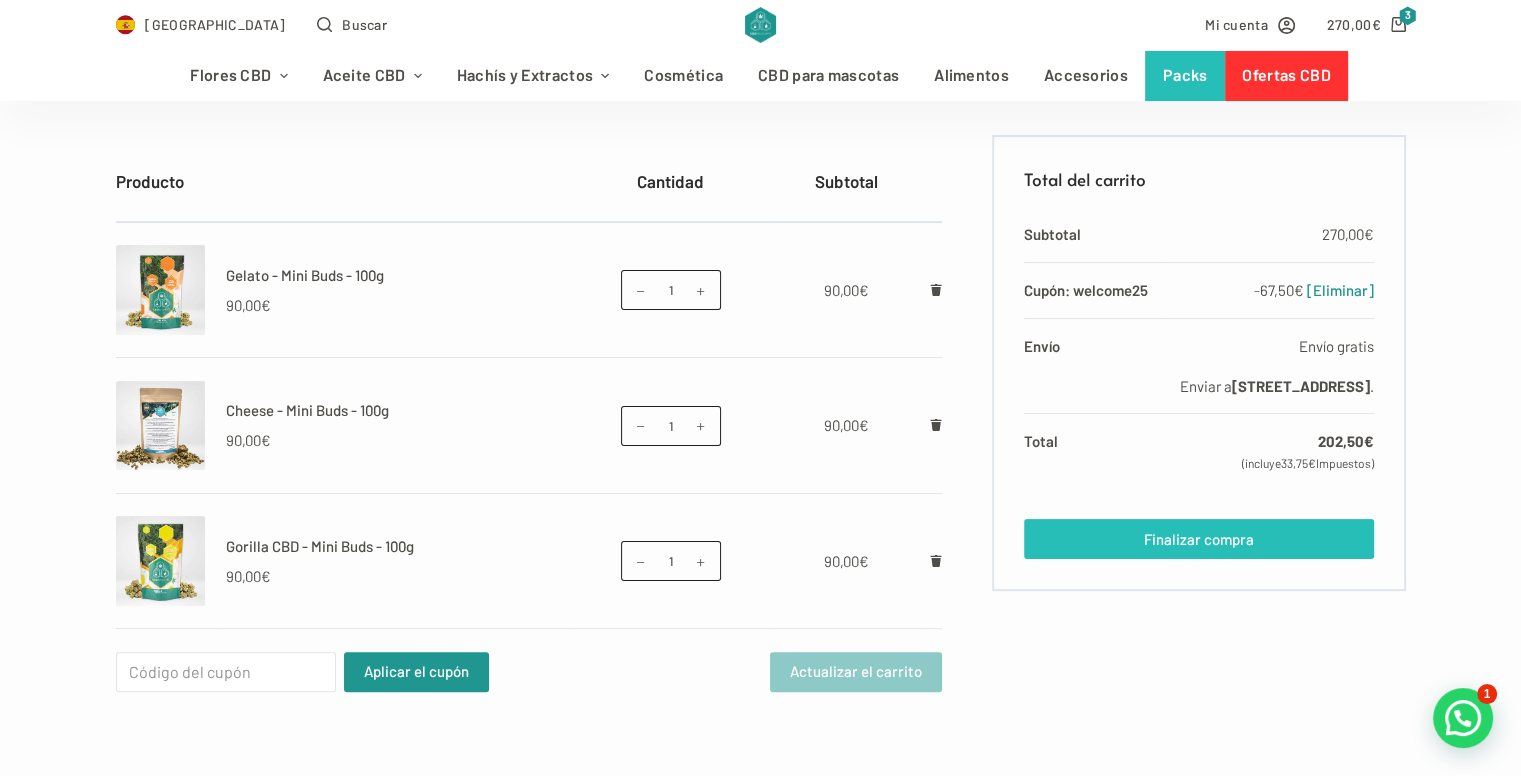 click on "Finalizar compra" at bounding box center [1198, 539] 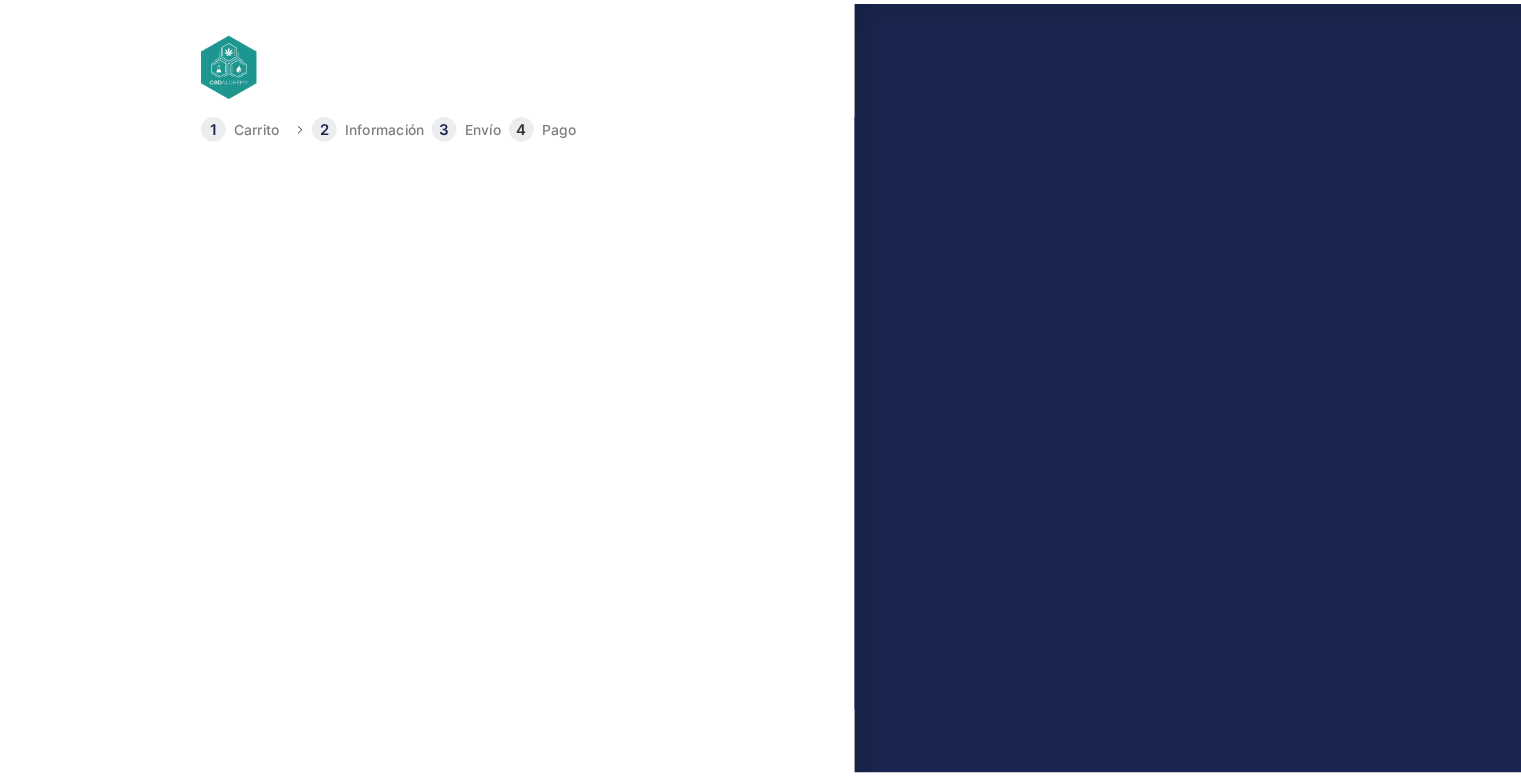 scroll, scrollTop: 0, scrollLeft: 0, axis: both 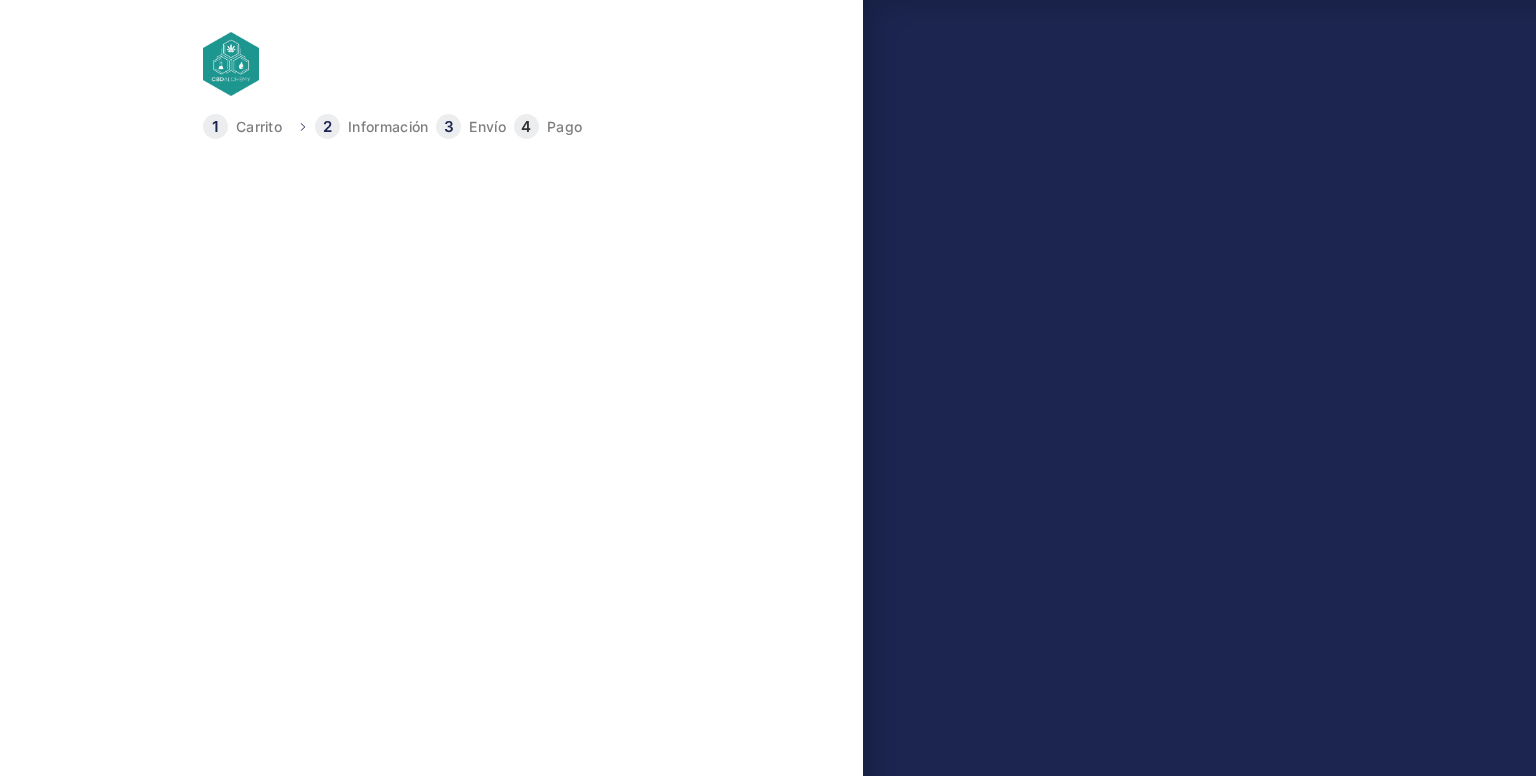 select on "B" 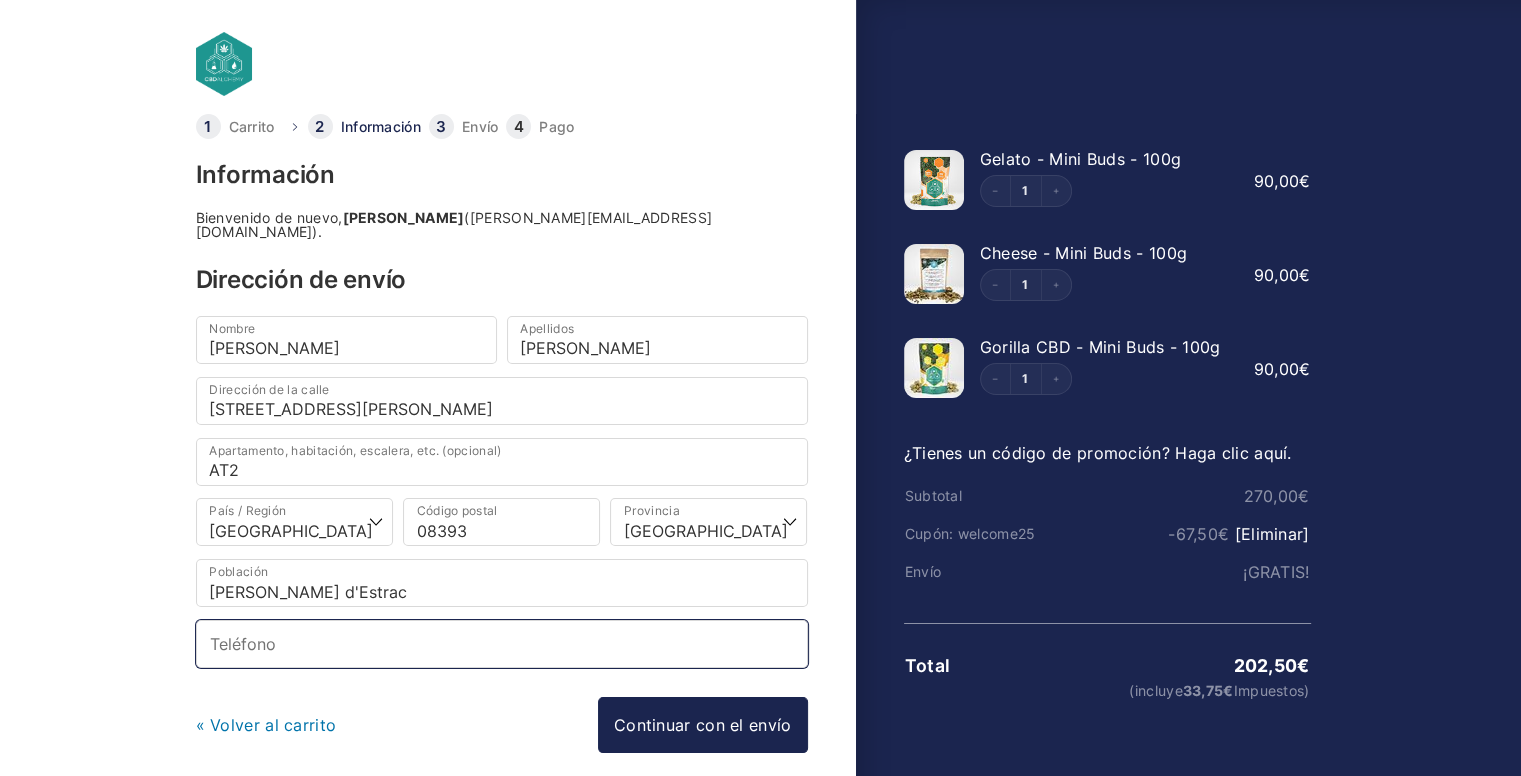 click on "Teléfono  *" at bounding box center [502, 644] 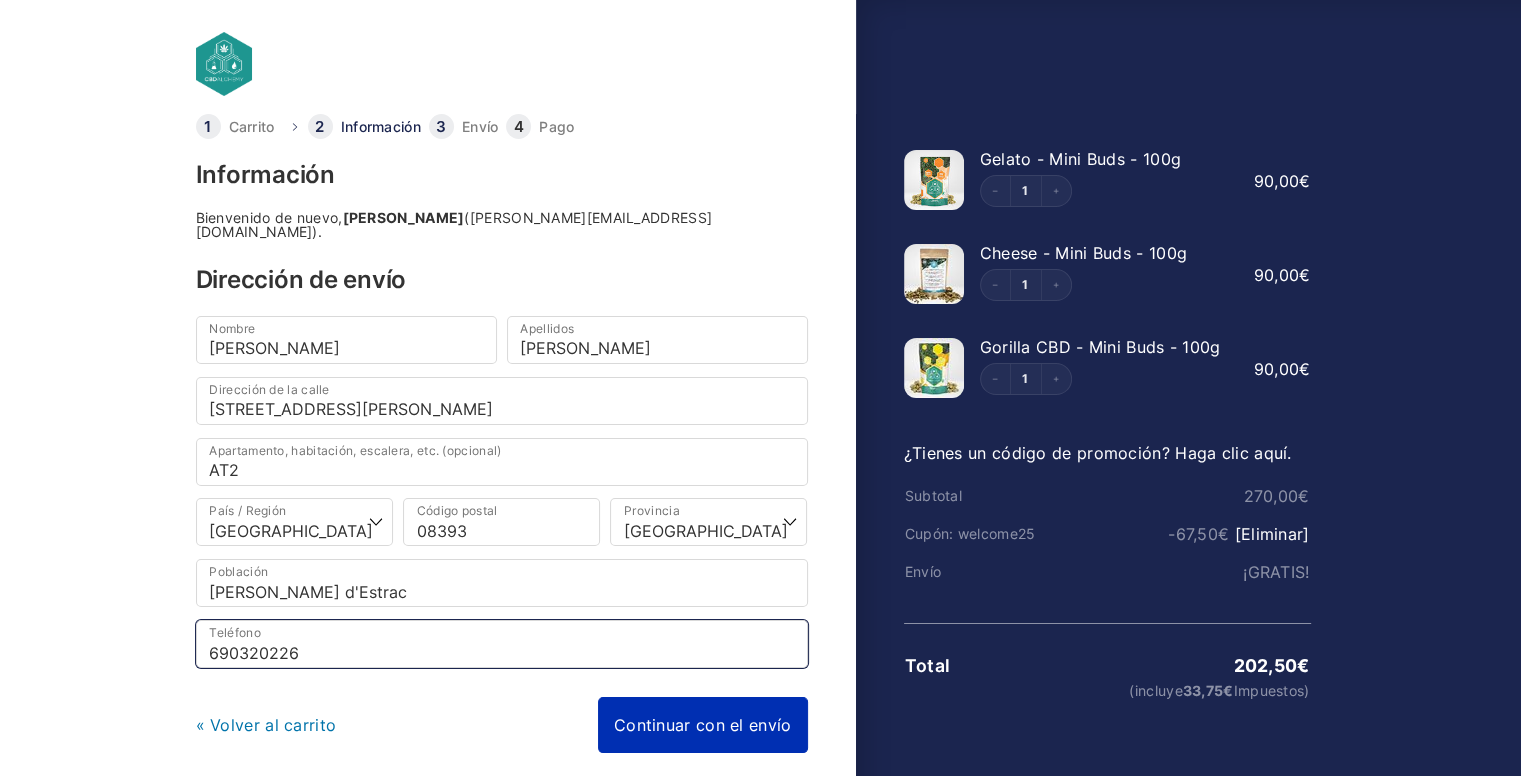 type on "690320226" 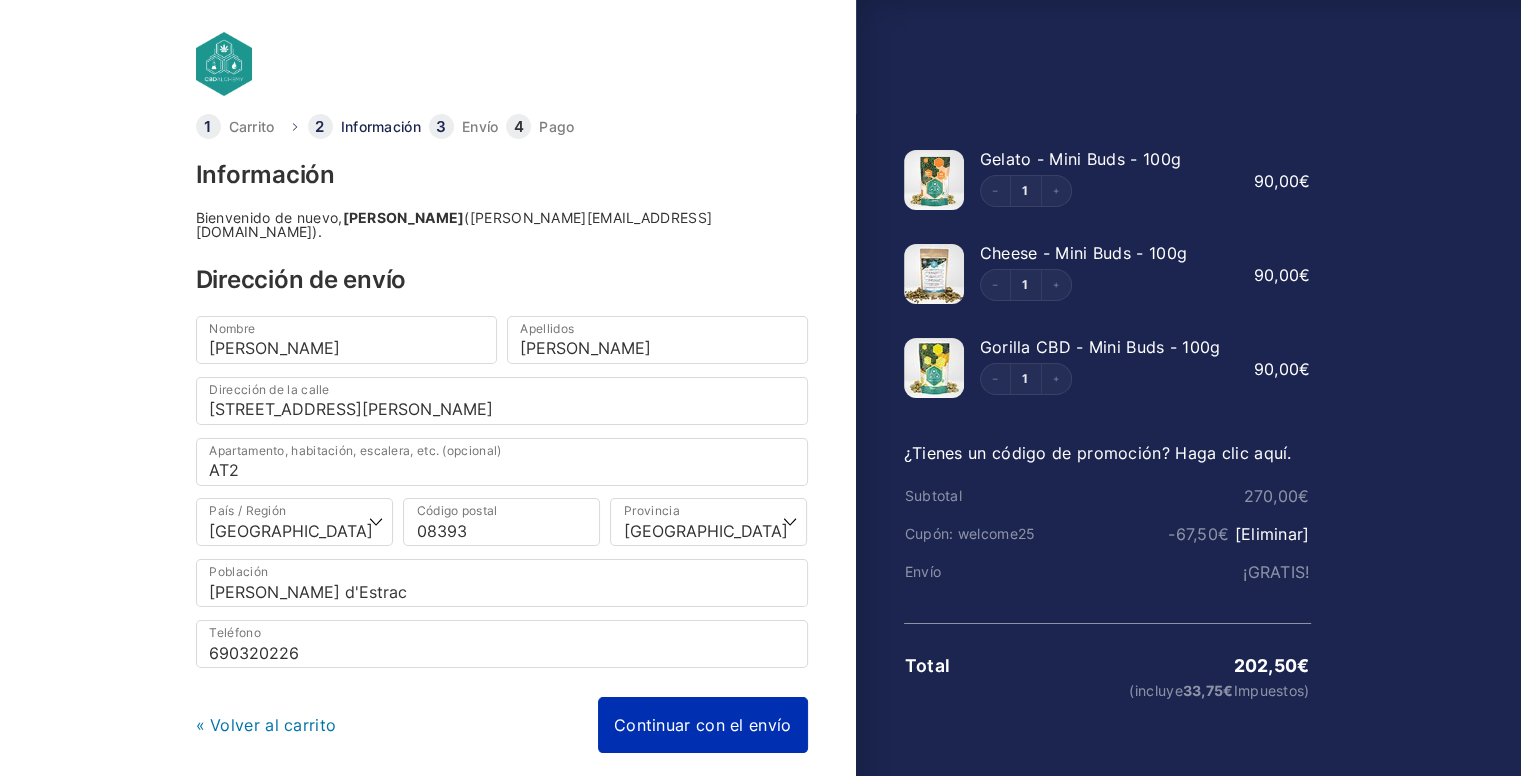 click on "Continuar con el envío" at bounding box center (703, 725) 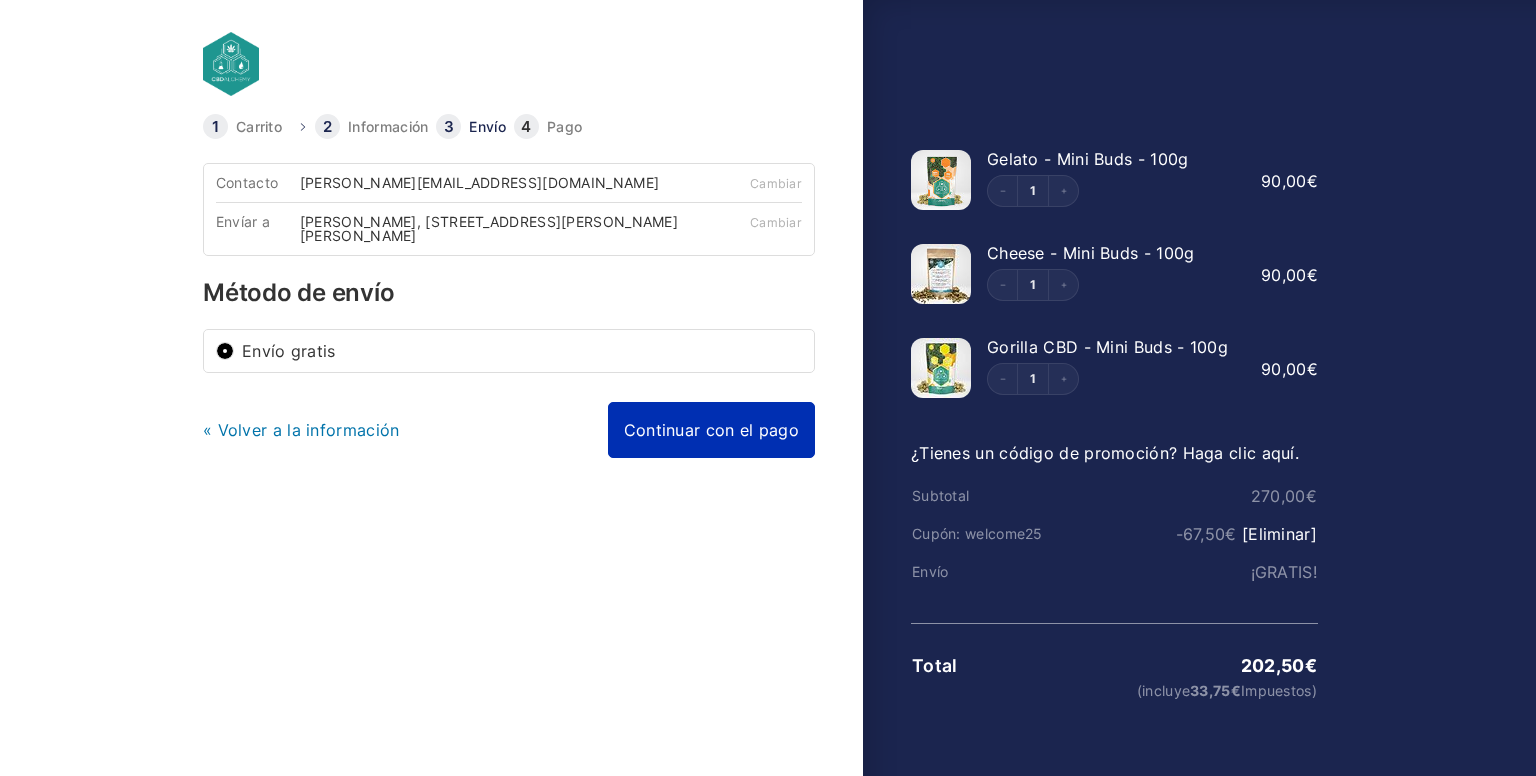click on "Continuar con el pago" at bounding box center [711, 430] 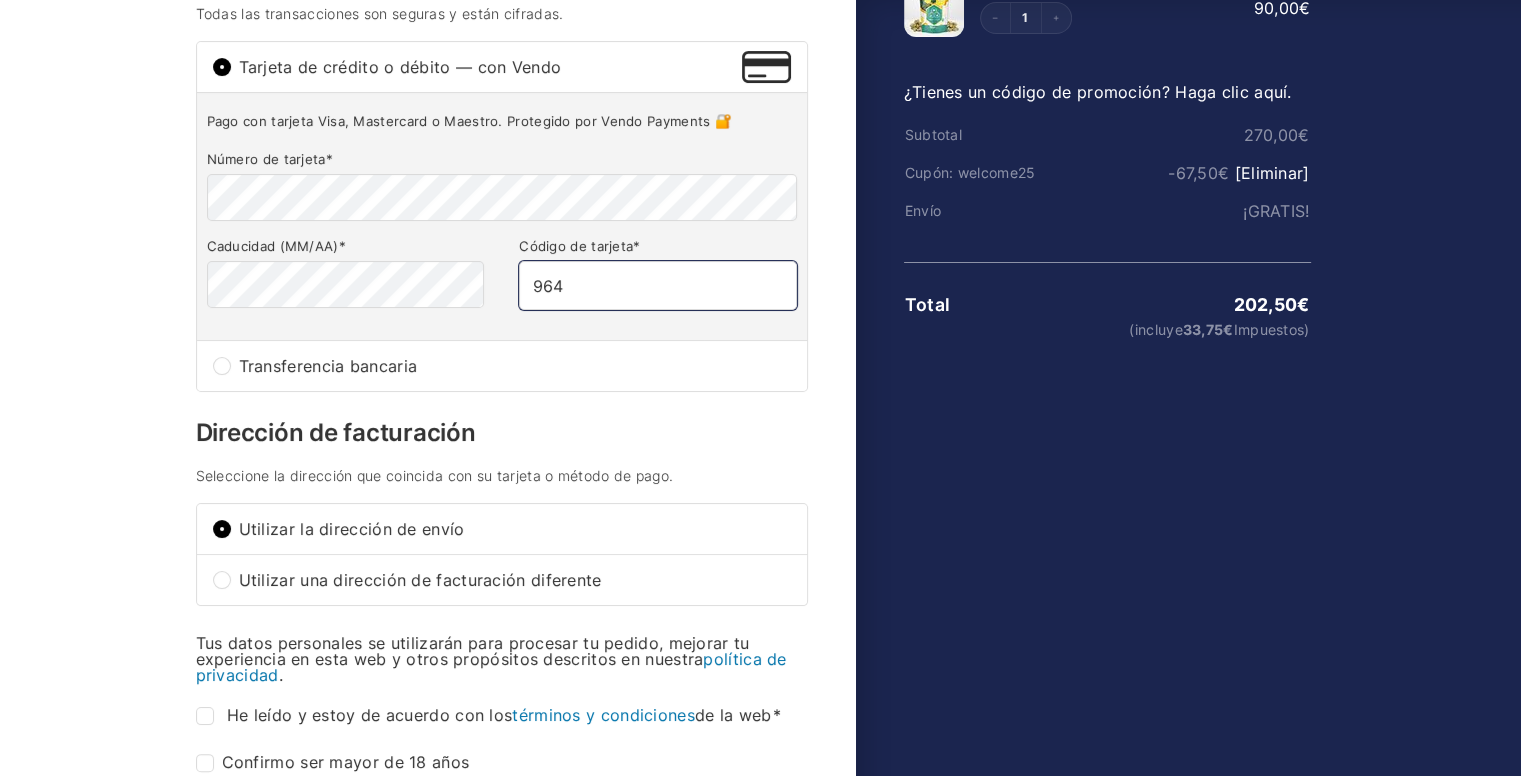 scroll, scrollTop: 368, scrollLeft: 0, axis: vertical 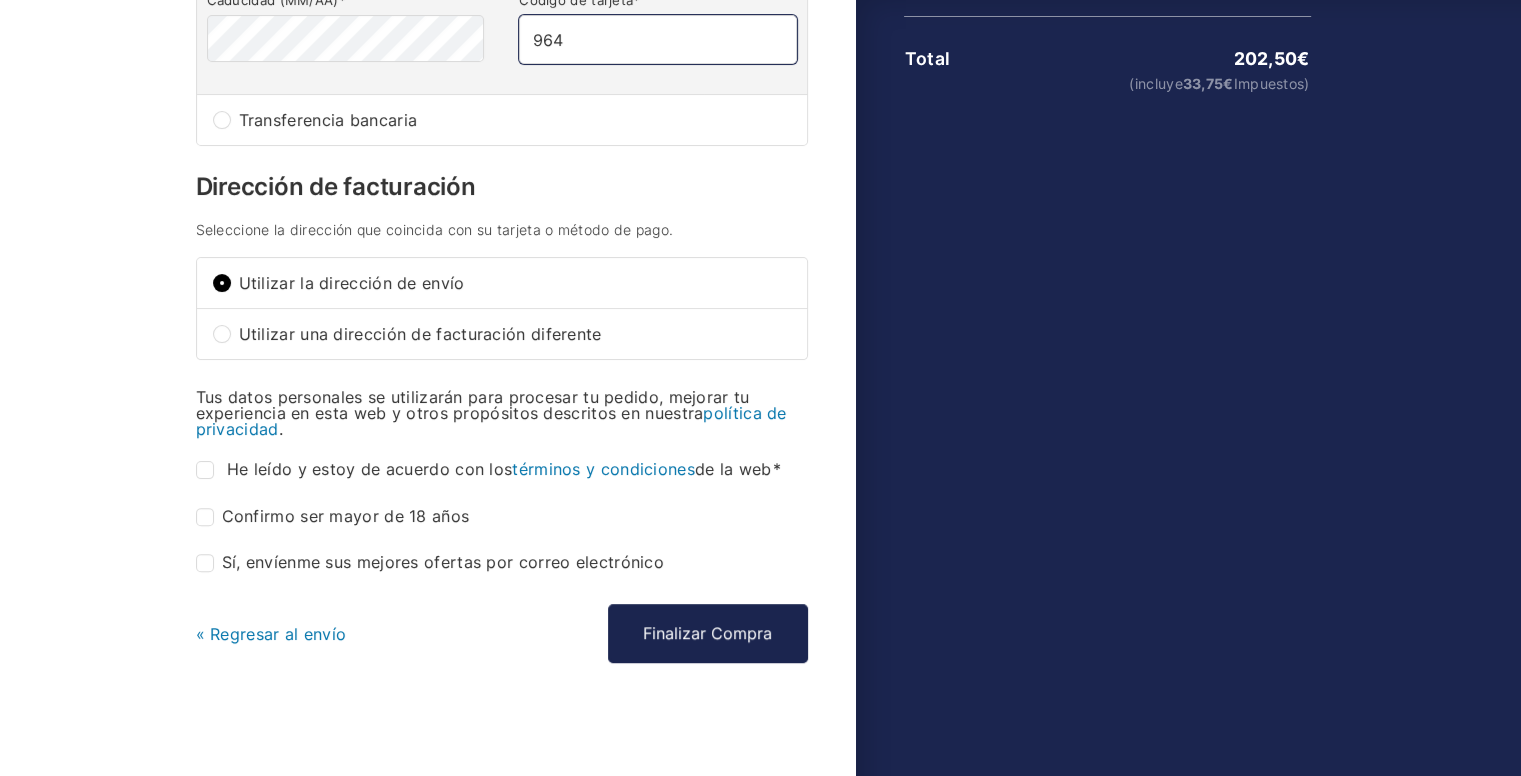 type on "964" 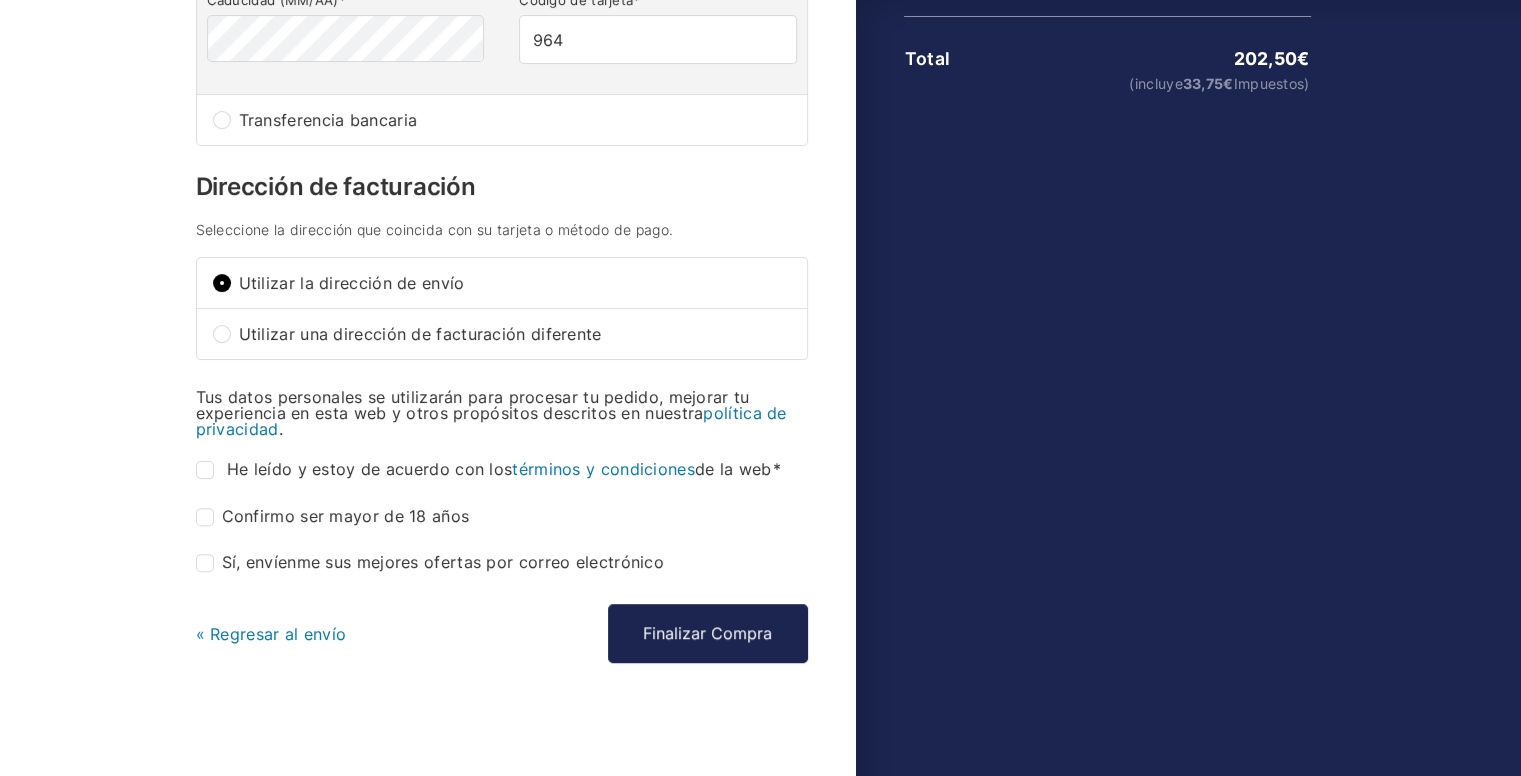 click on "Confirmo ser mayor de 18 años  *" at bounding box center (205, 517) 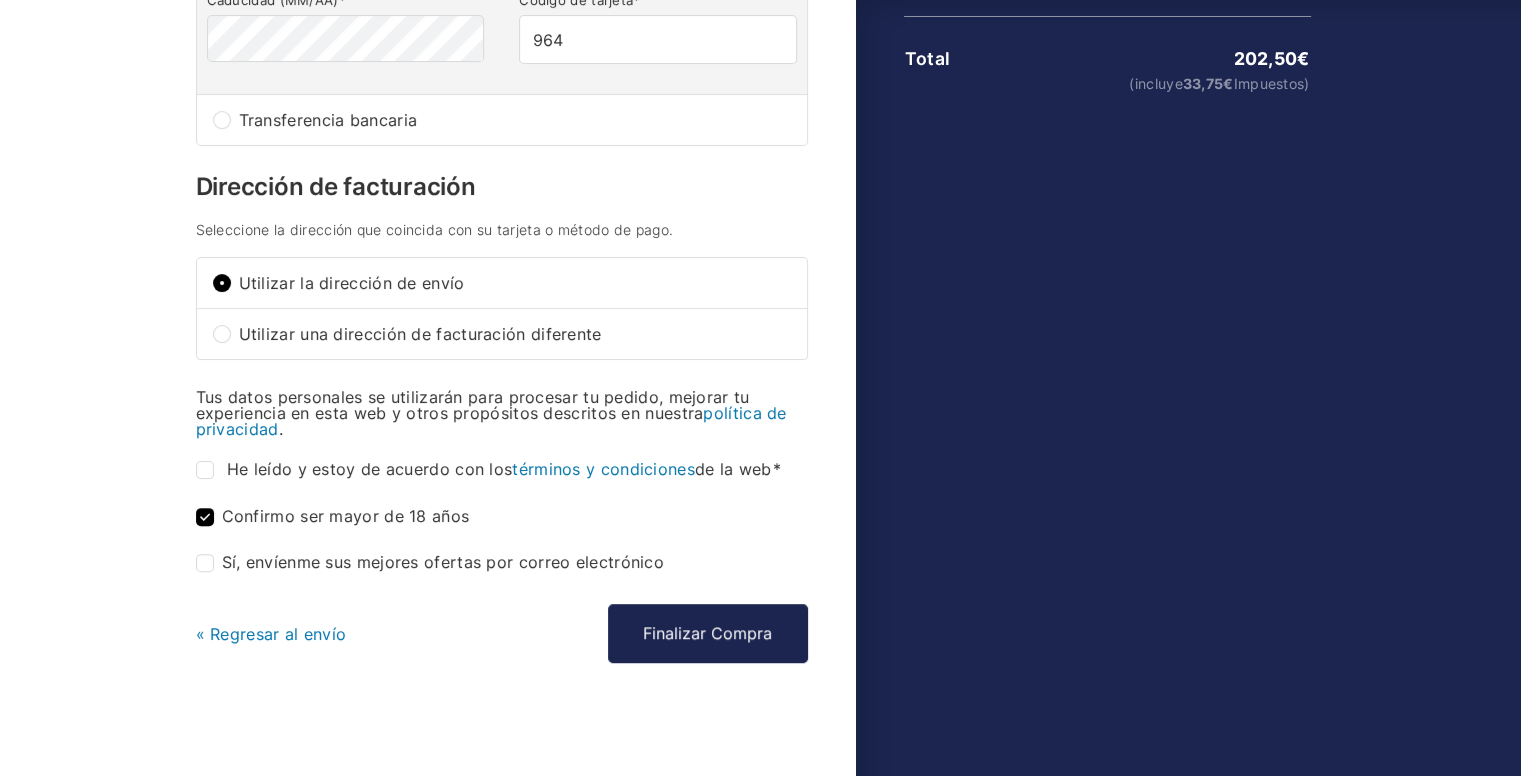 click on "He leído y estoy de acuerdo con los  términos y condiciones  de la web   *" at bounding box center [205, 470] 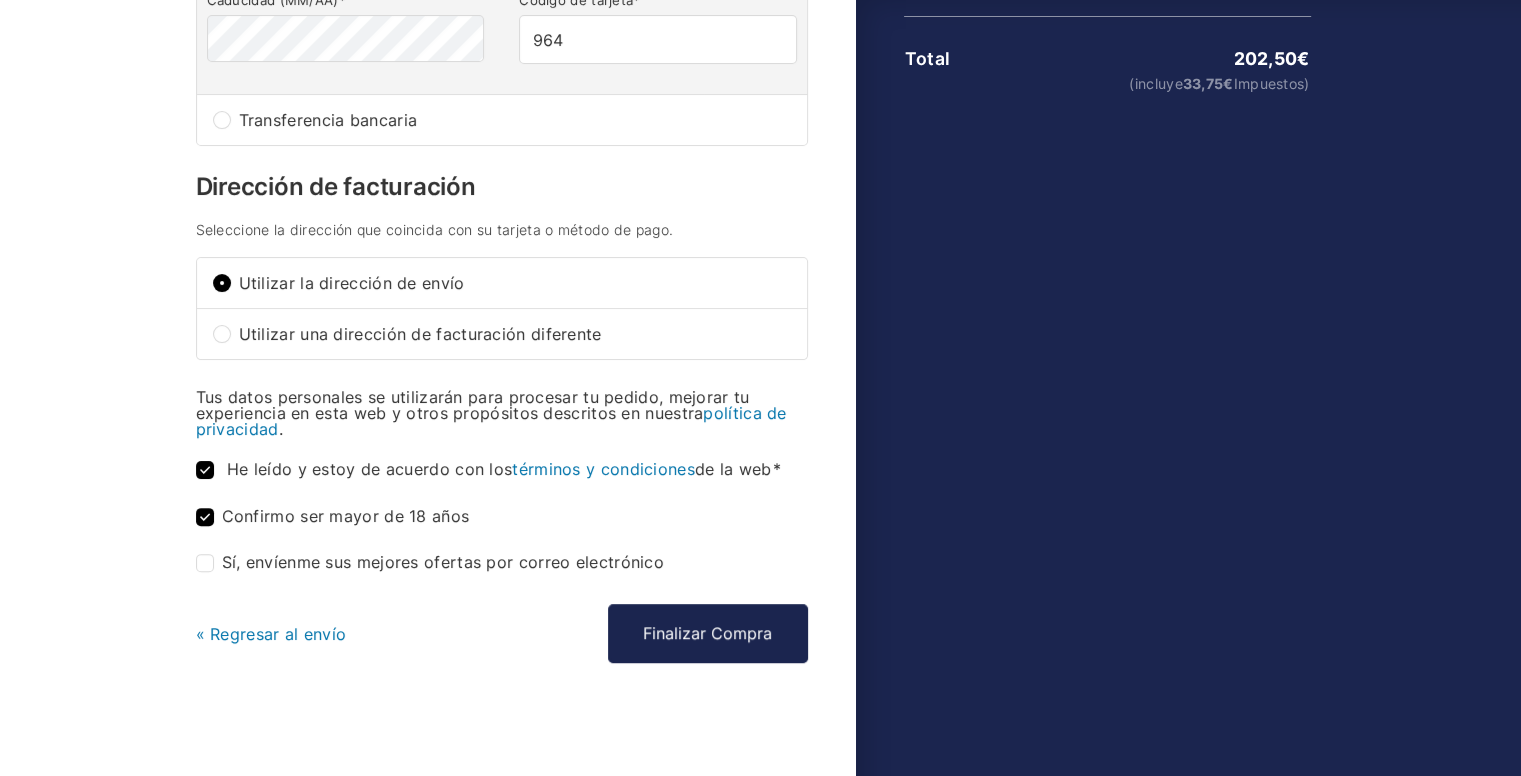 click on "Sí, envíenme sus mejores ofertas por correo electrónico  (opcional)" at bounding box center [205, 563] 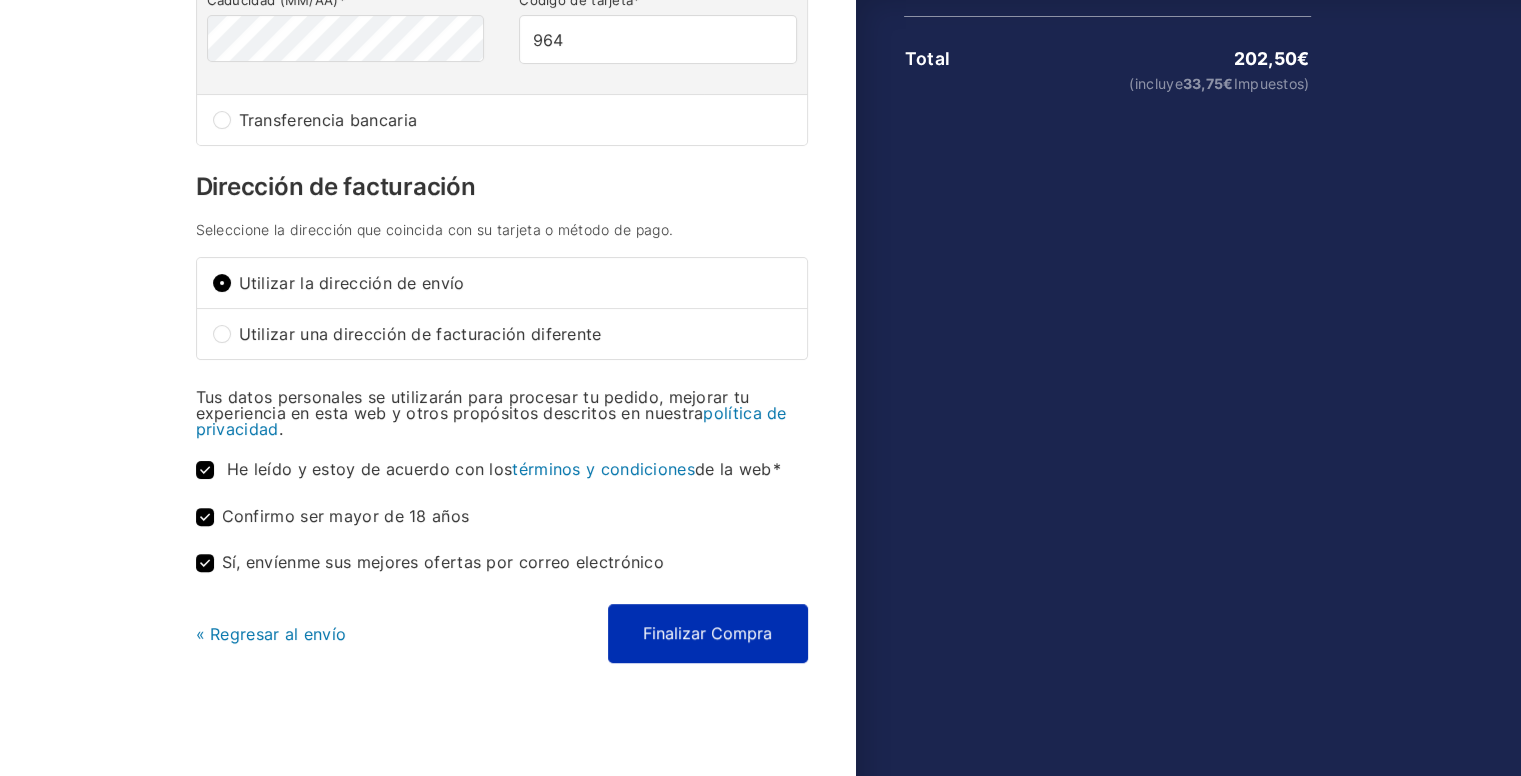click on "Finalizar Compra" at bounding box center [708, 633] 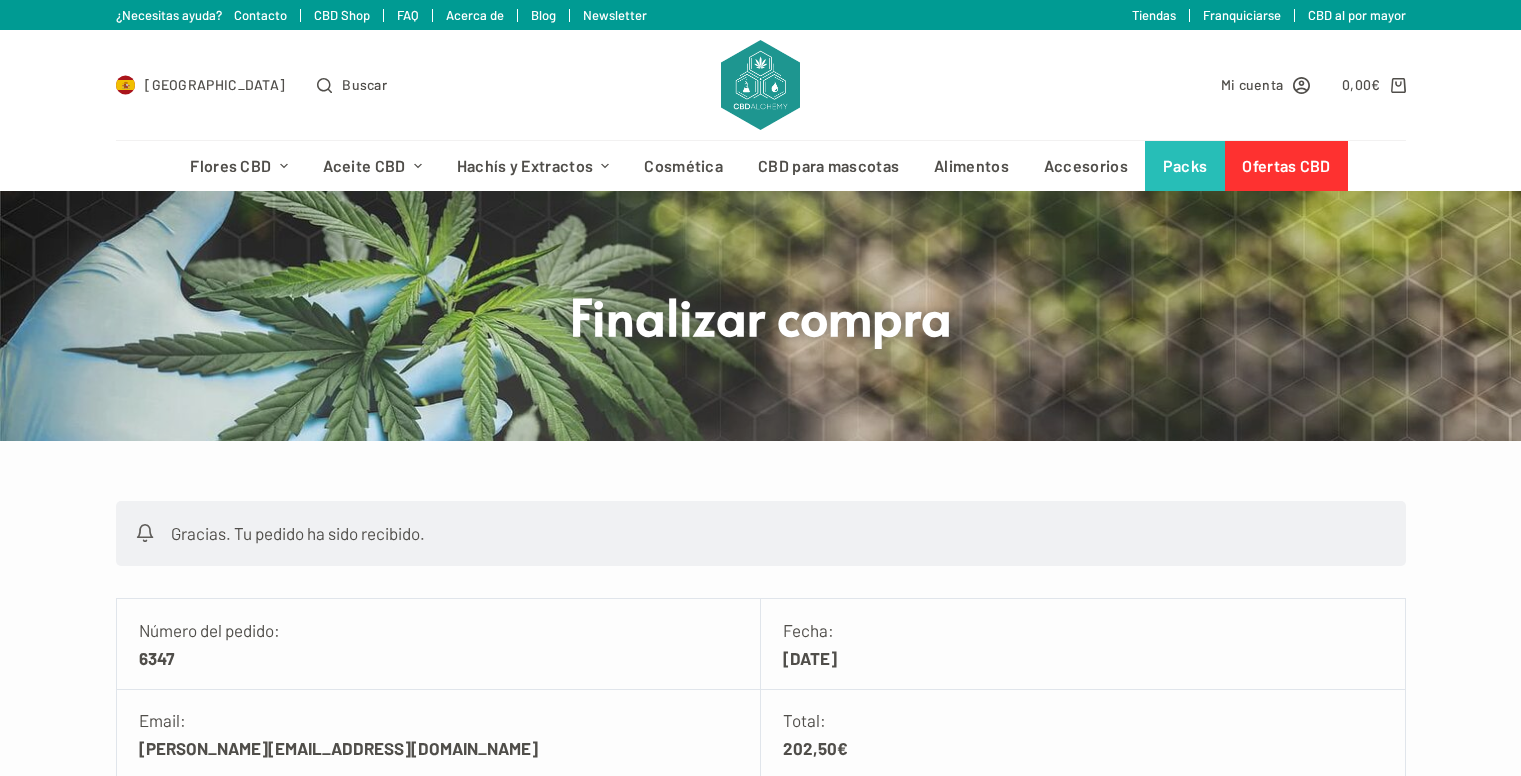 scroll, scrollTop: 0, scrollLeft: 0, axis: both 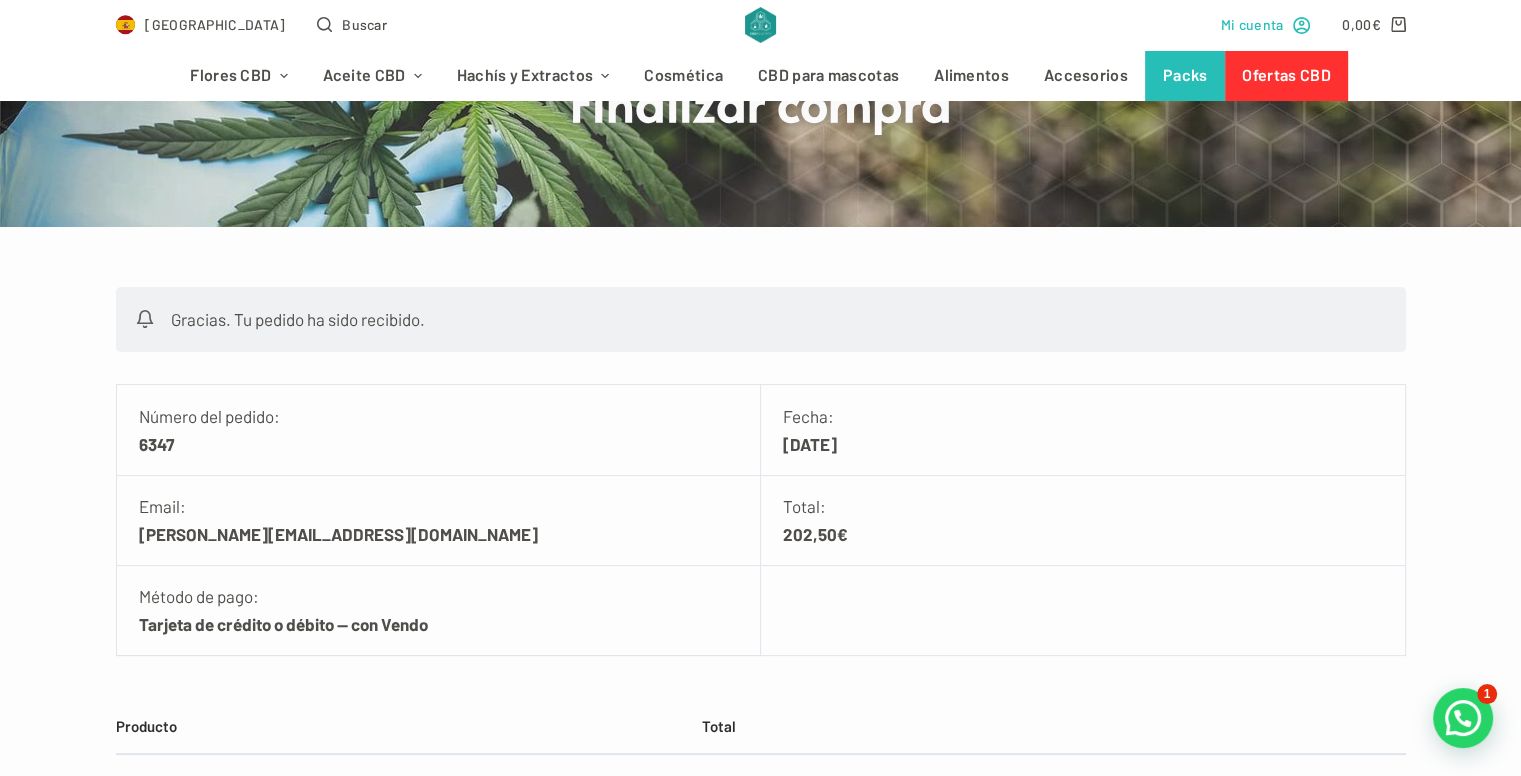 click 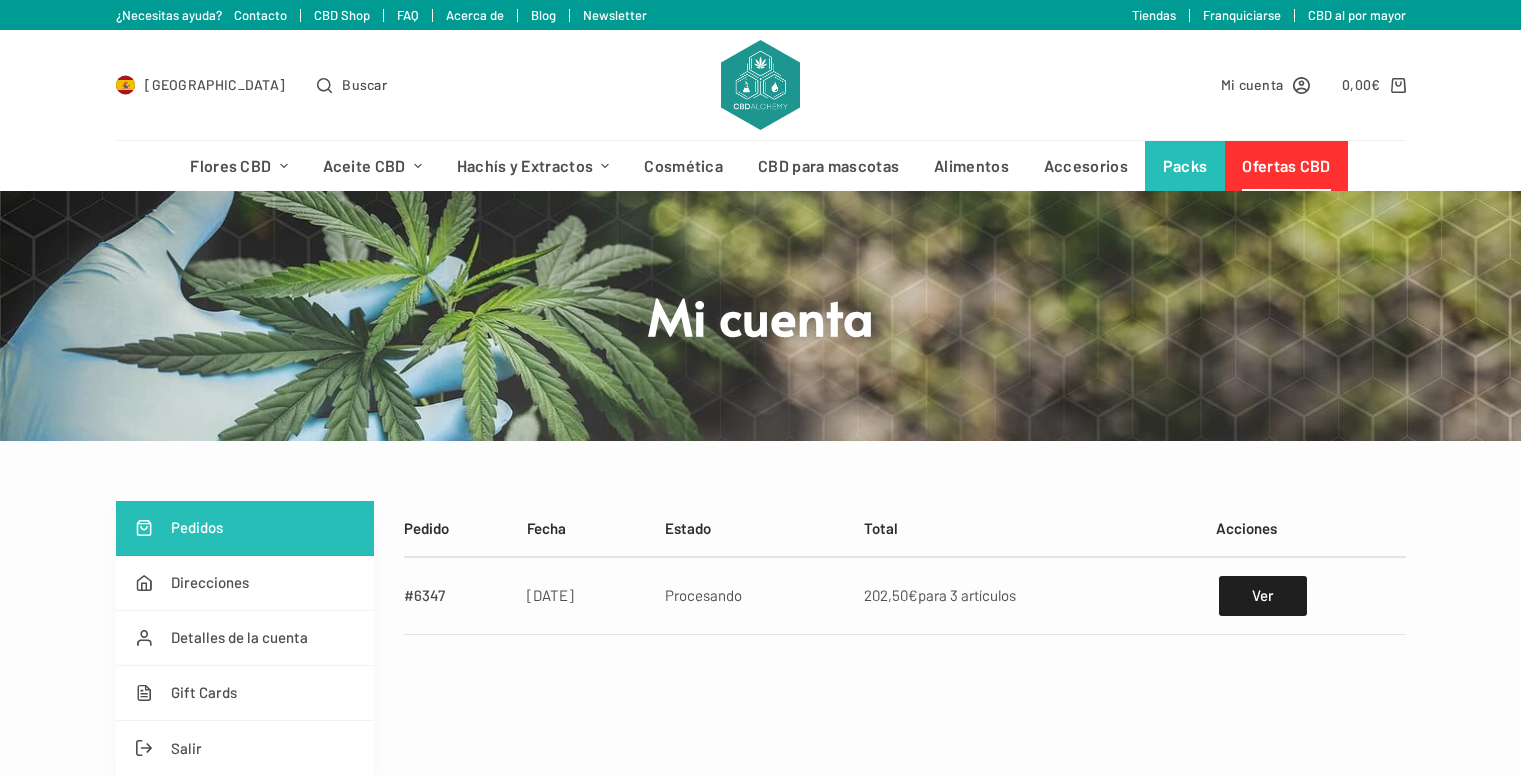 scroll, scrollTop: 0, scrollLeft: 0, axis: both 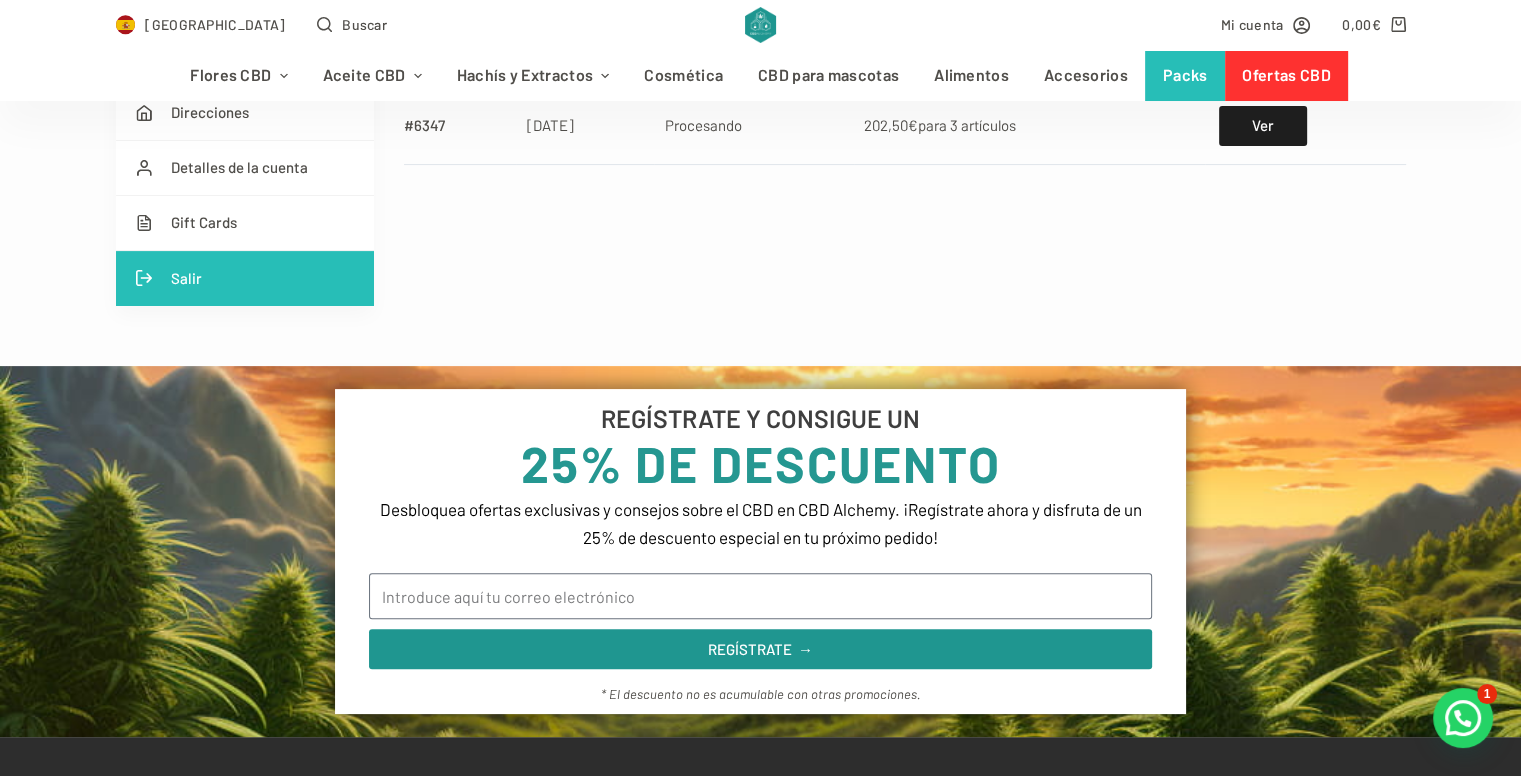 click on "Salir" at bounding box center (245, 278) 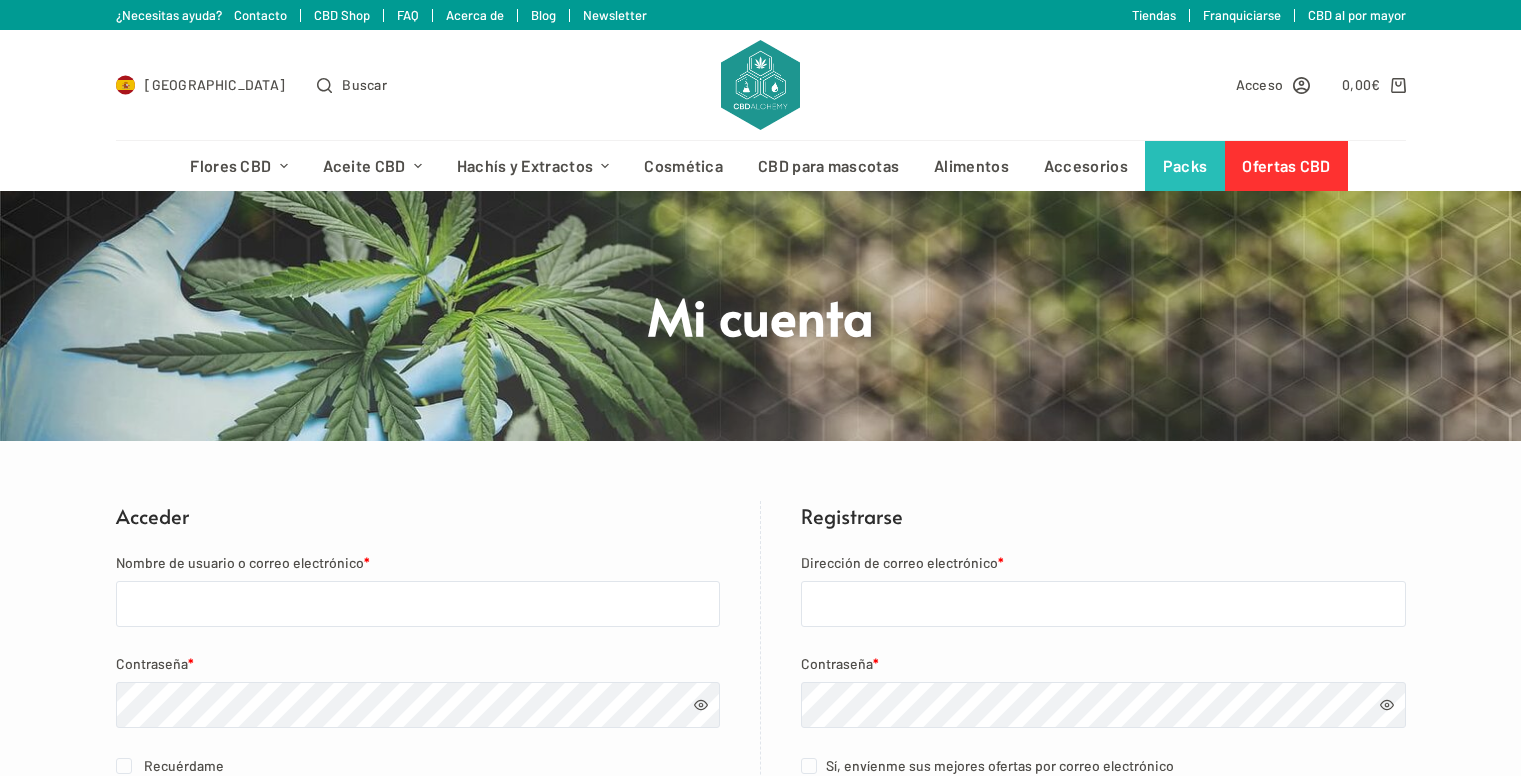 scroll, scrollTop: 0, scrollLeft: 0, axis: both 